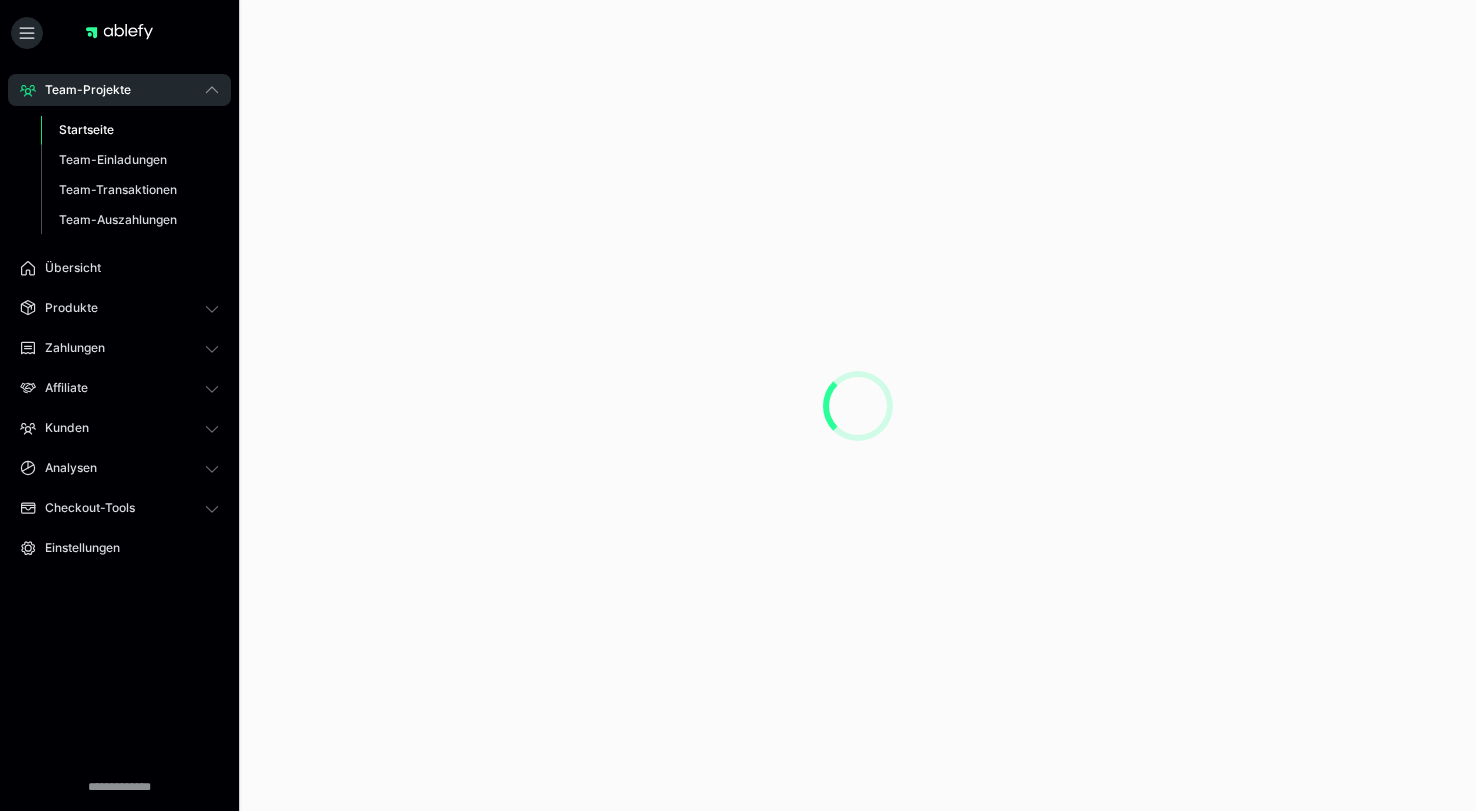 scroll, scrollTop: 0, scrollLeft: 0, axis: both 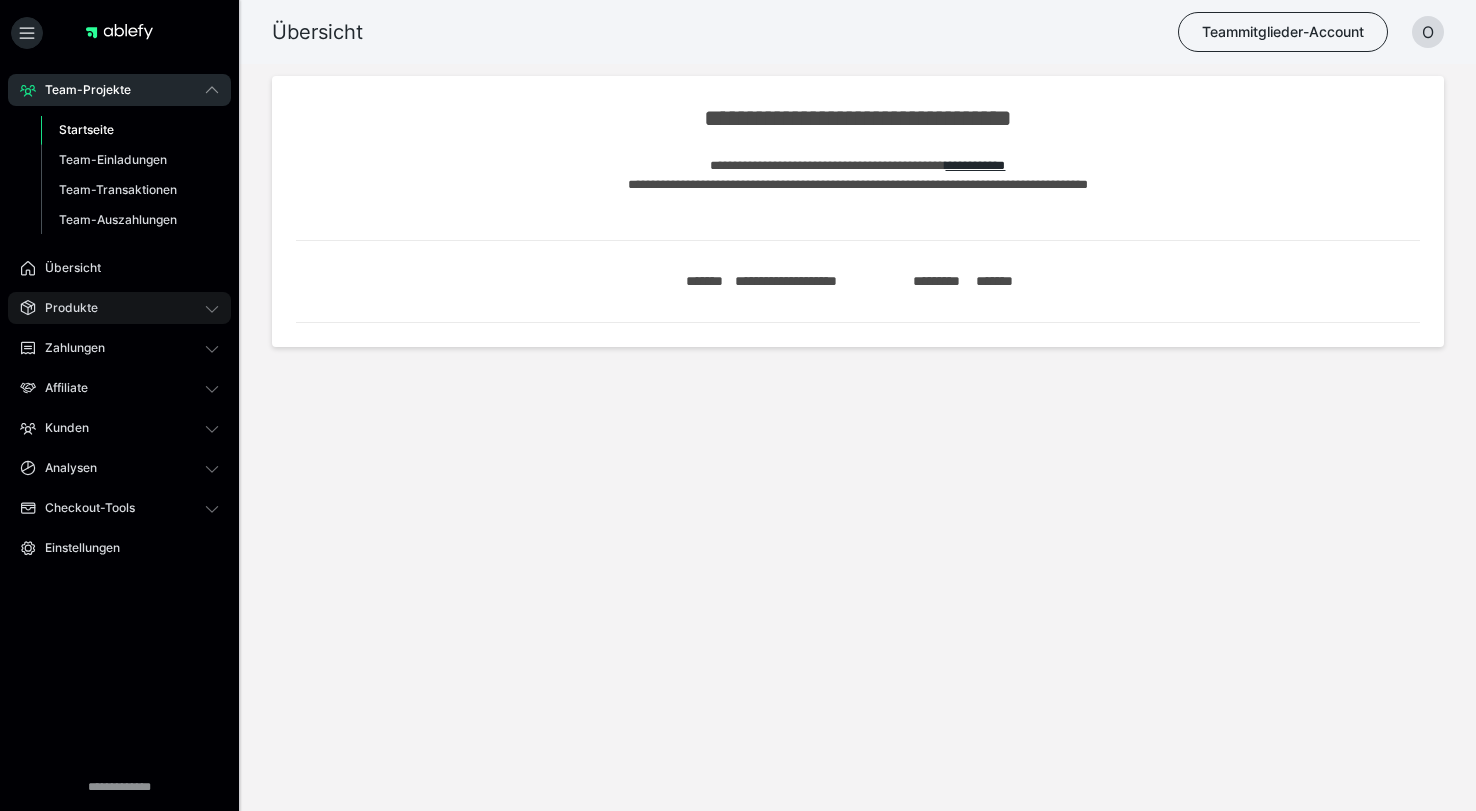 click on "Produkte" at bounding box center (119, 308) 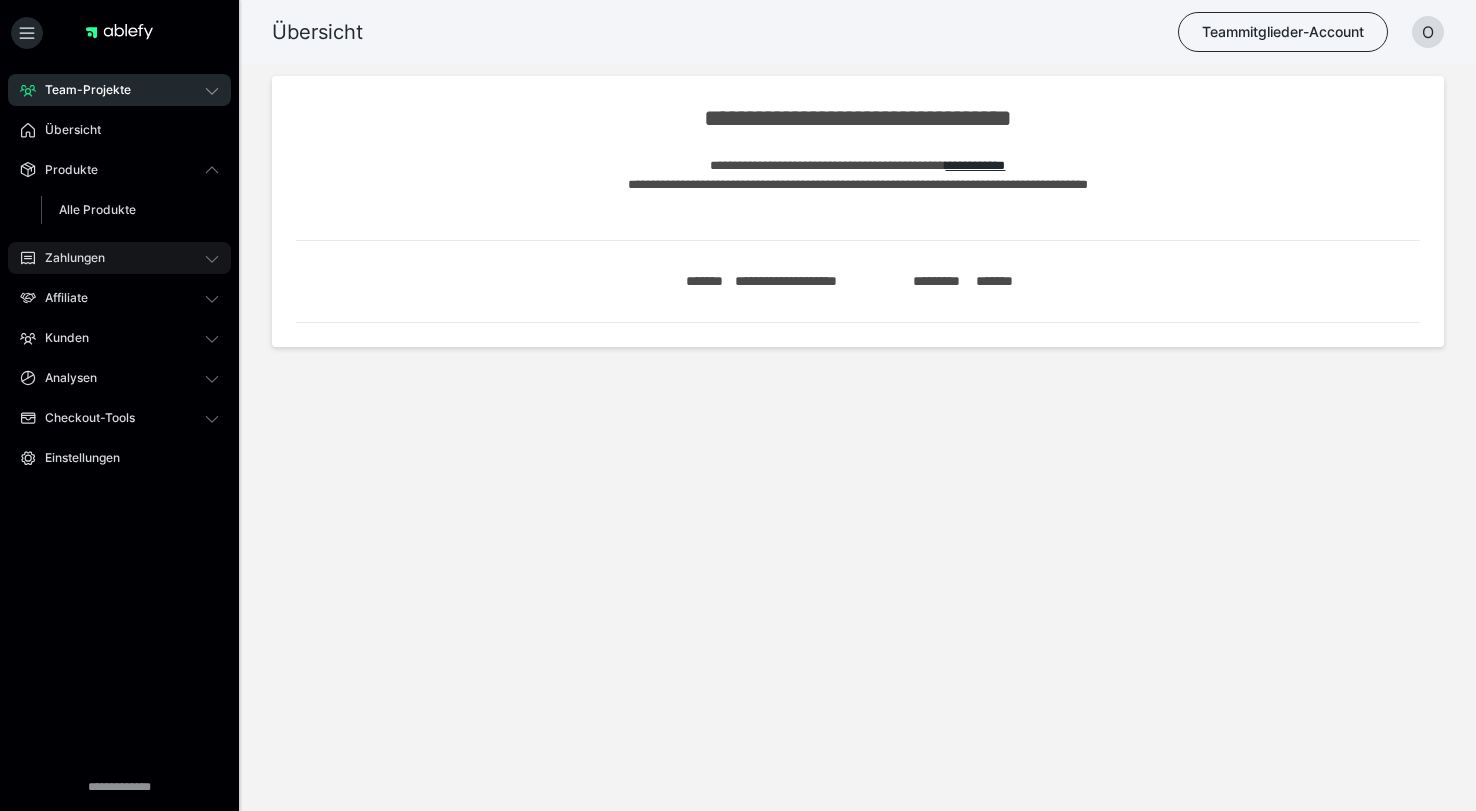 click on "Zahlungen" at bounding box center (119, 258) 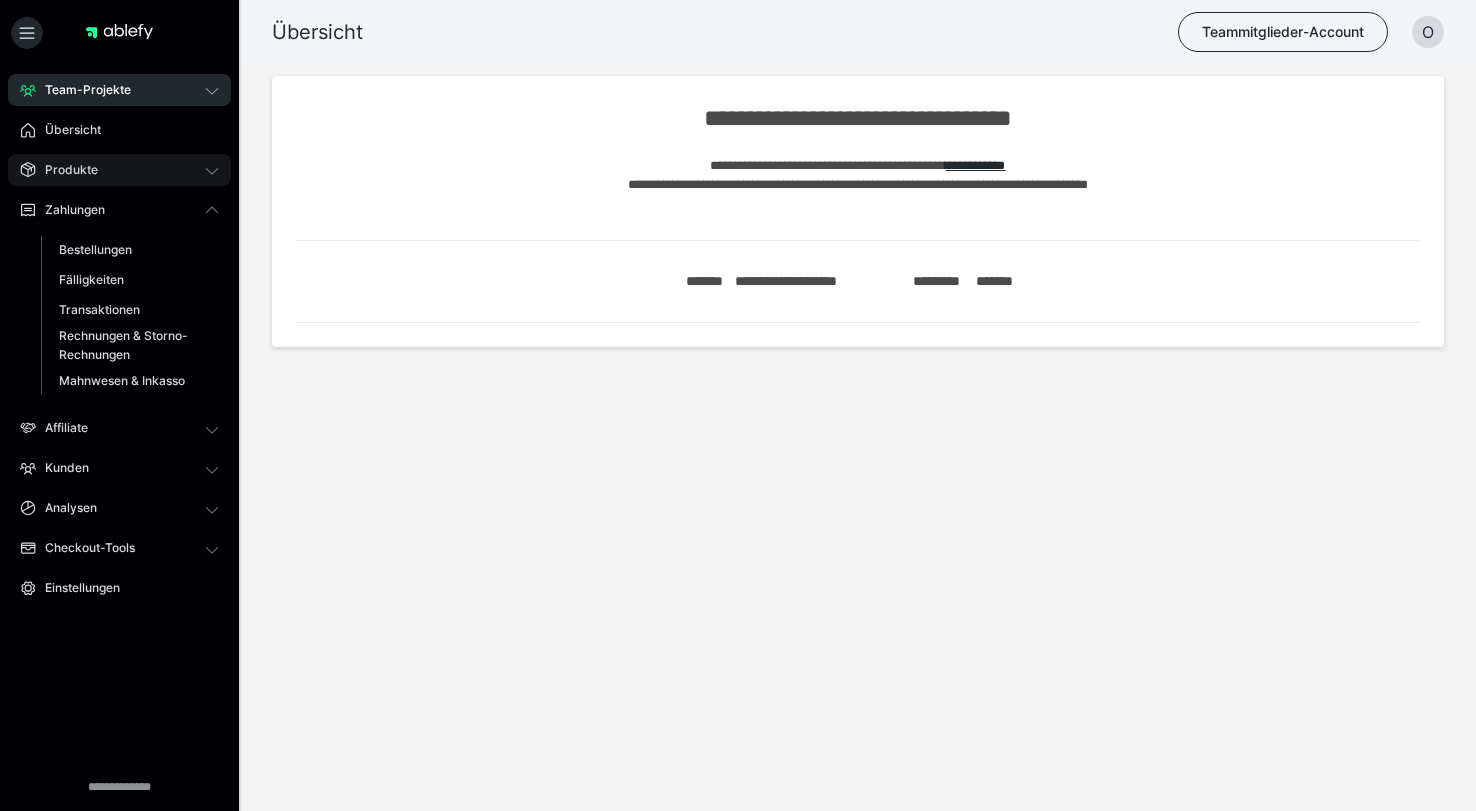 click on "Produkte" at bounding box center [119, 170] 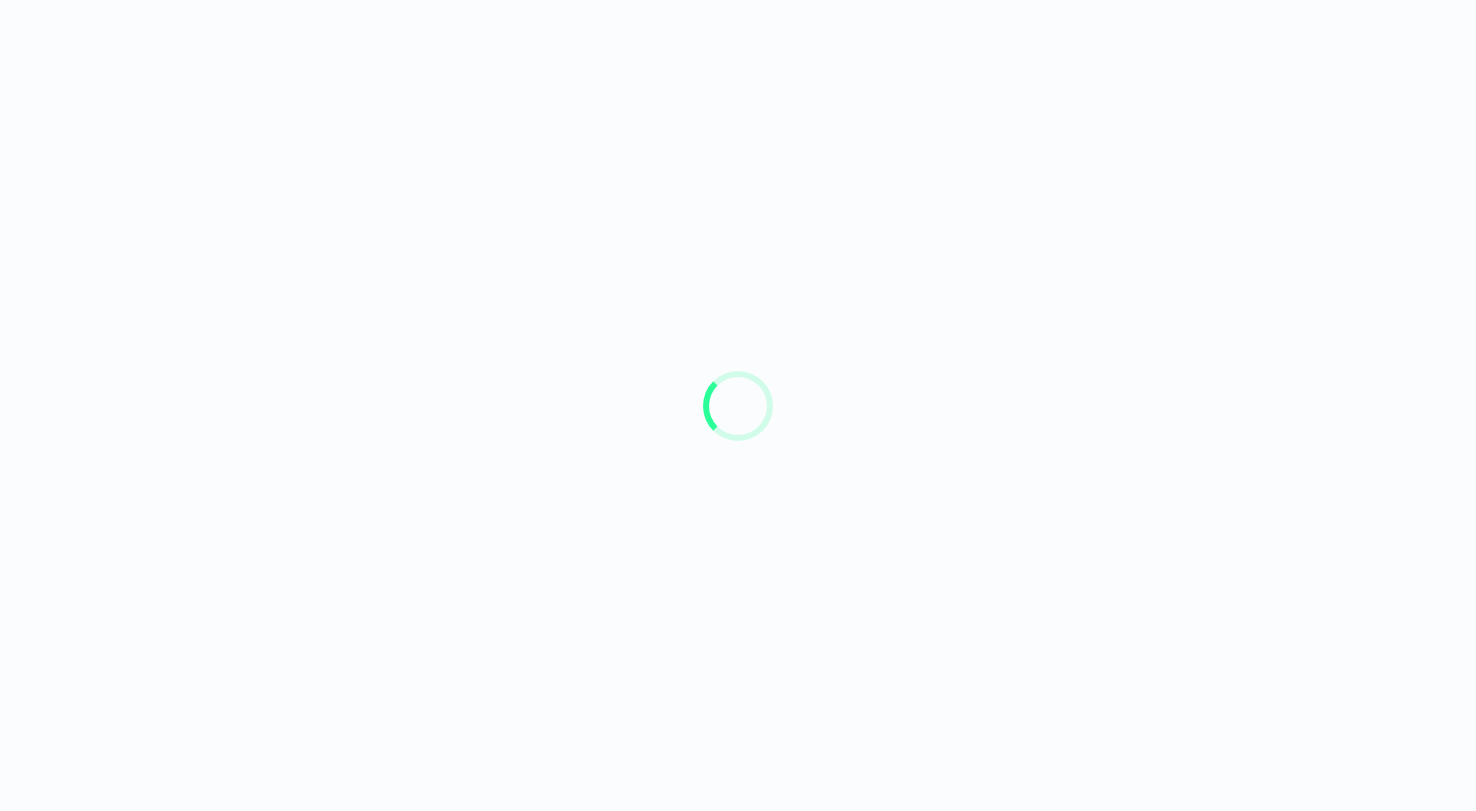 scroll, scrollTop: 0, scrollLeft: 0, axis: both 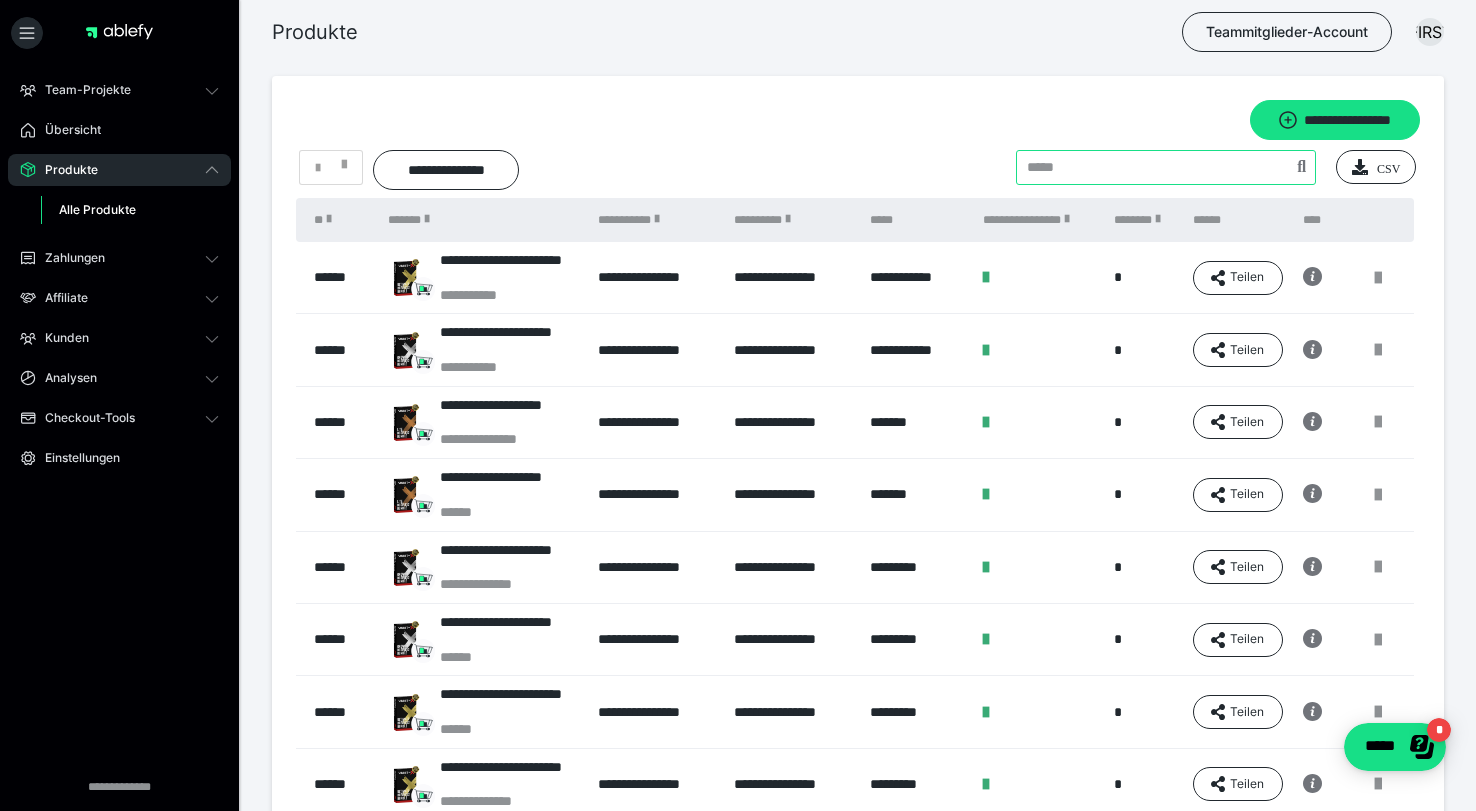 click at bounding box center [1166, 167] 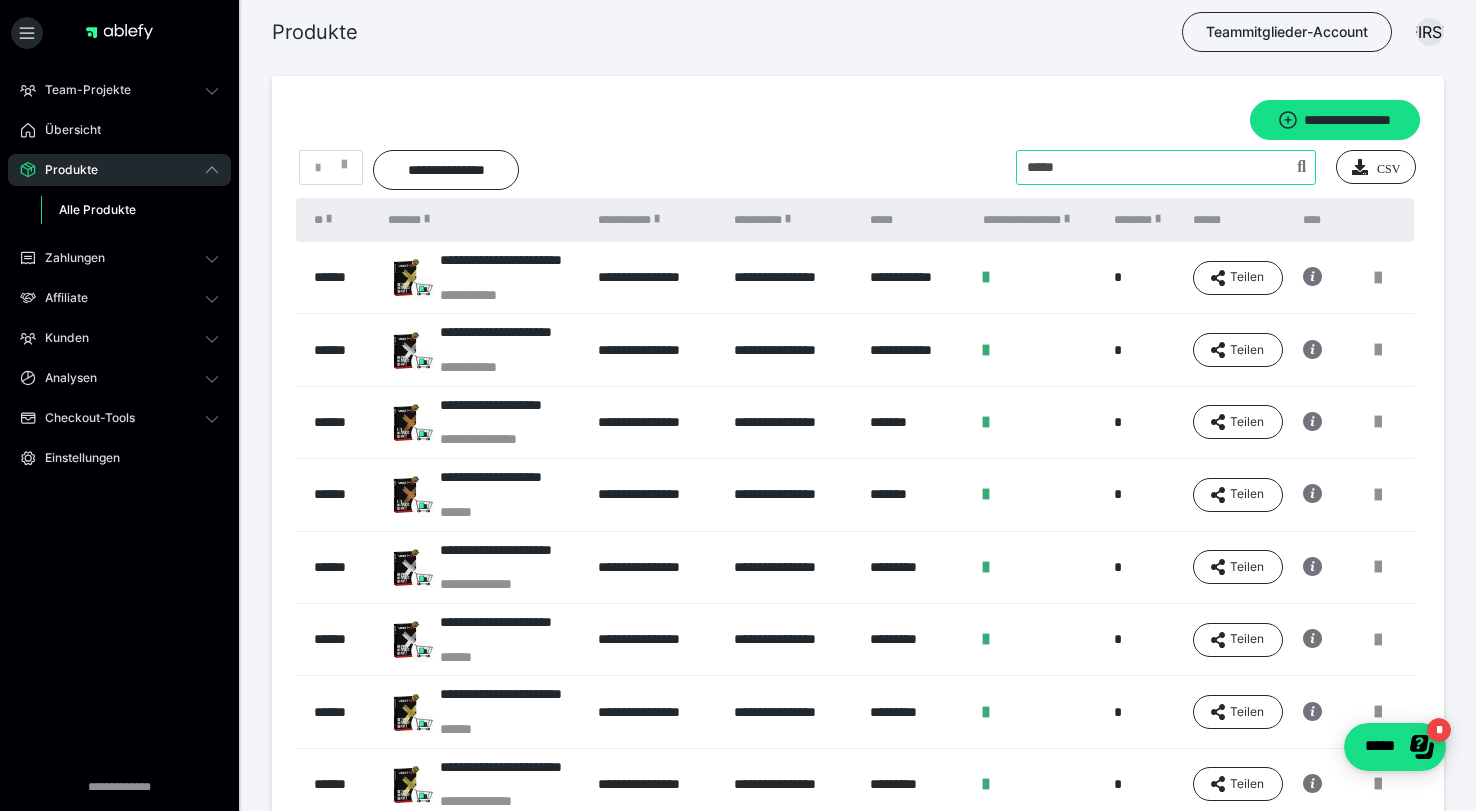 type on "[PHONE]" 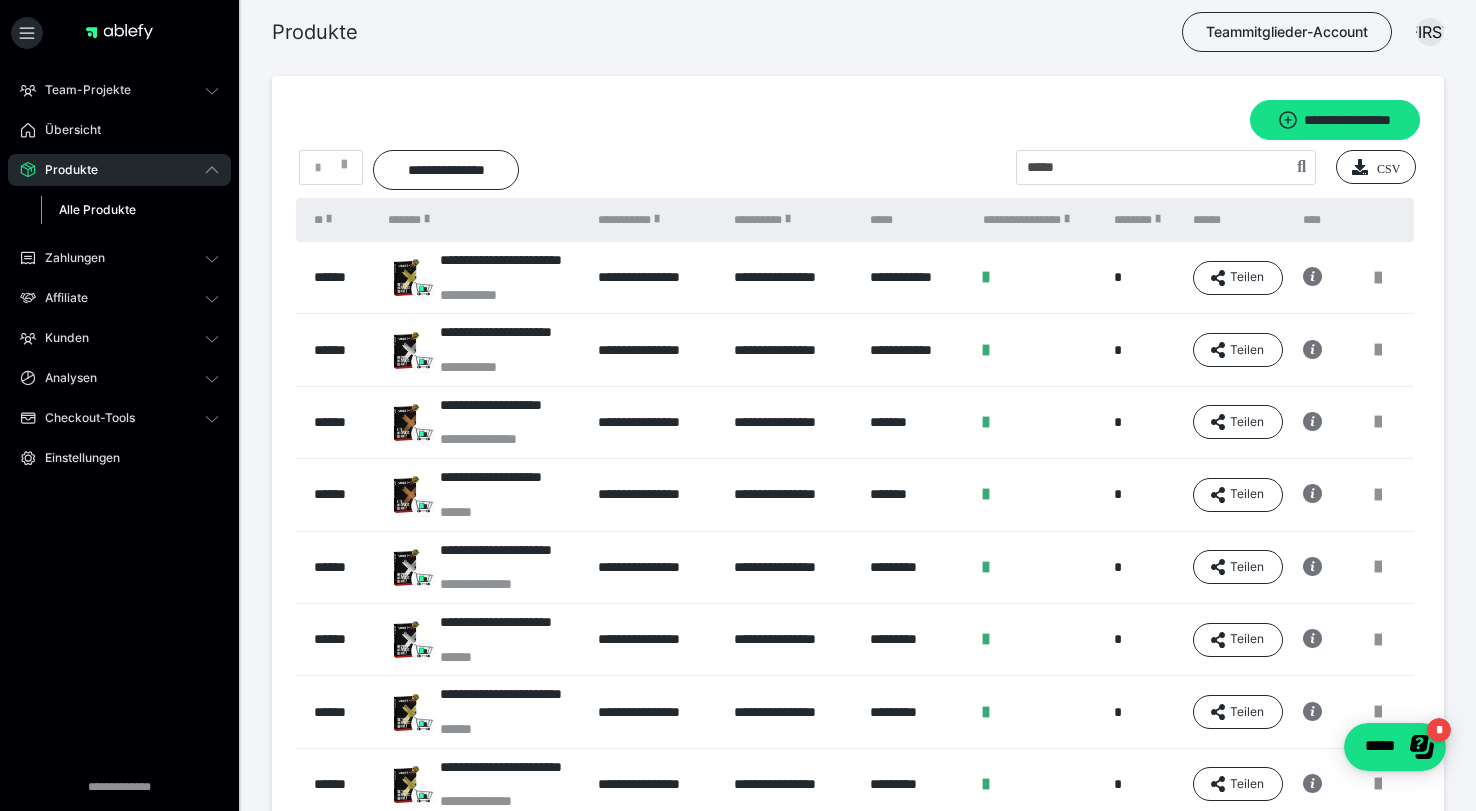 click on "**********" at bounding box center (858, 460) 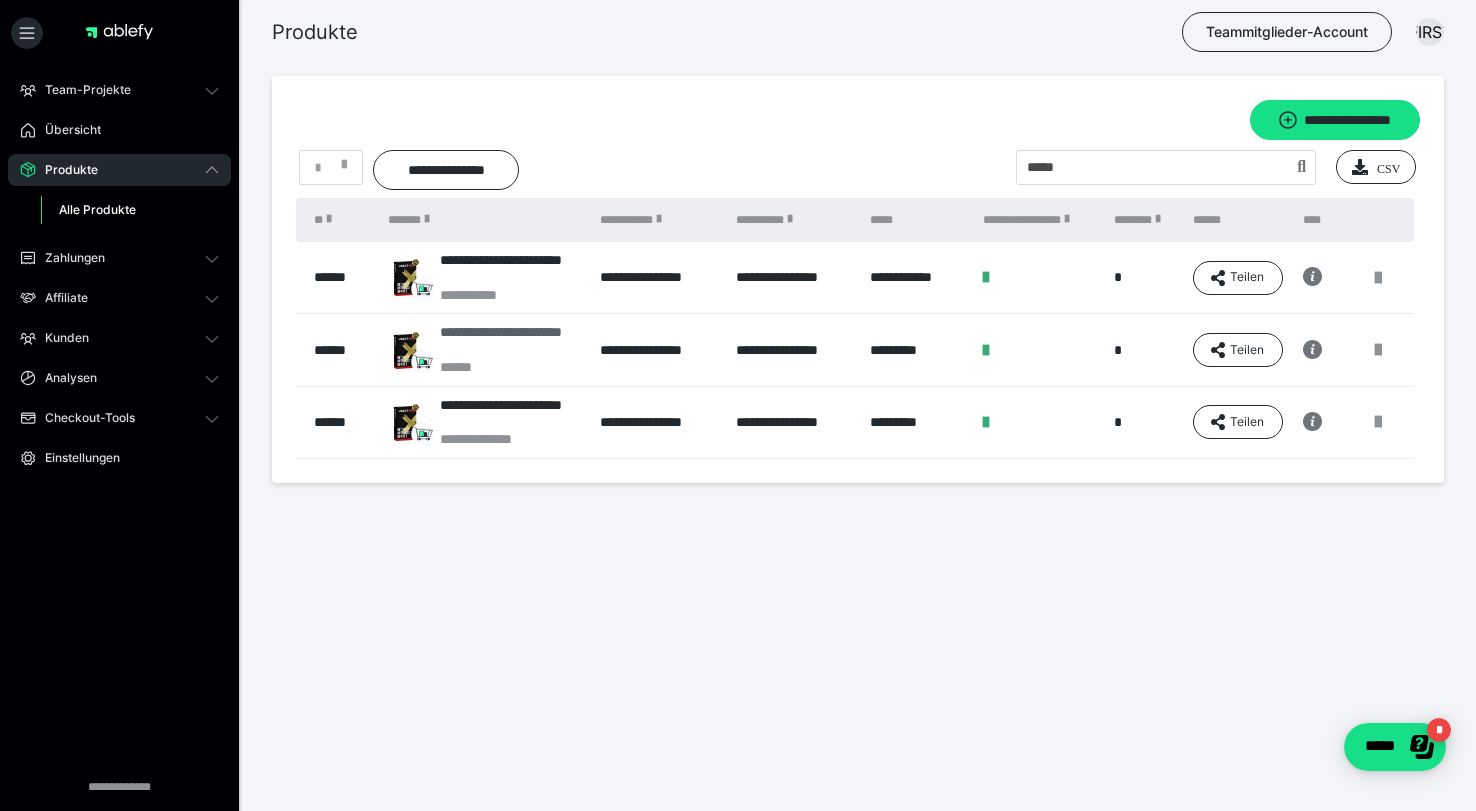 click on "**********" at bounding box center [510, 341] 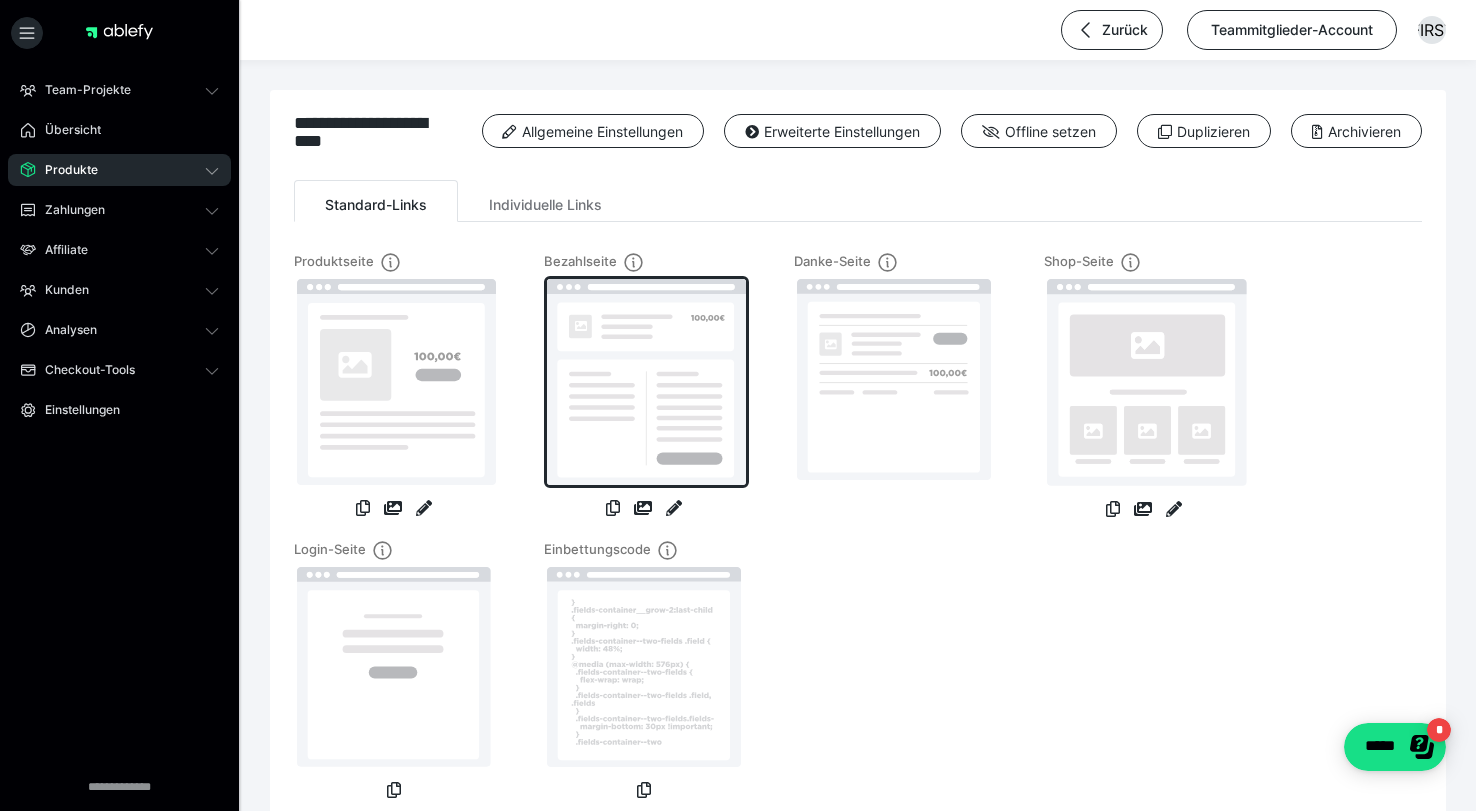 click at bounding box center [646, 382] 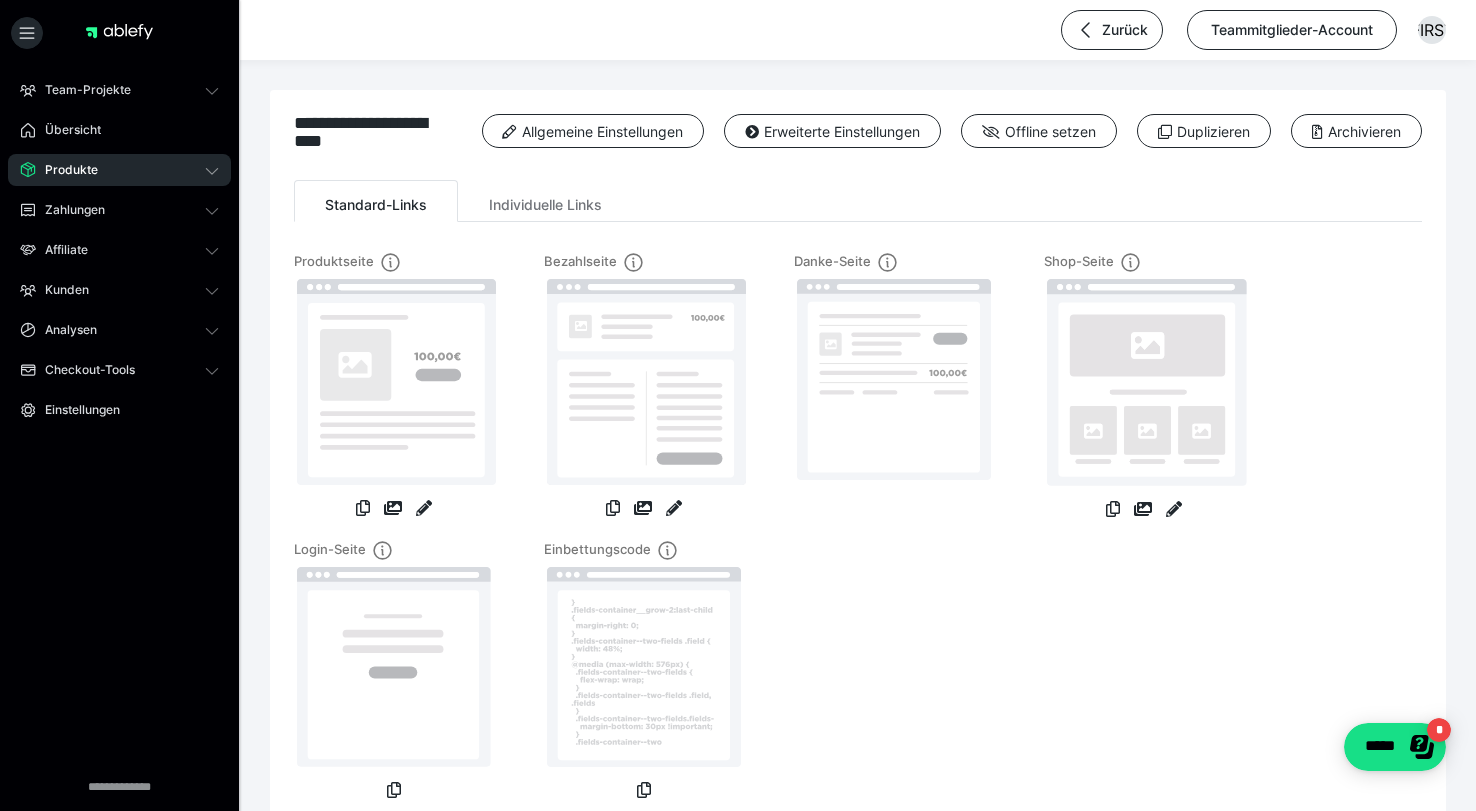 click on "Produkte" at bounding box center (119, 170) 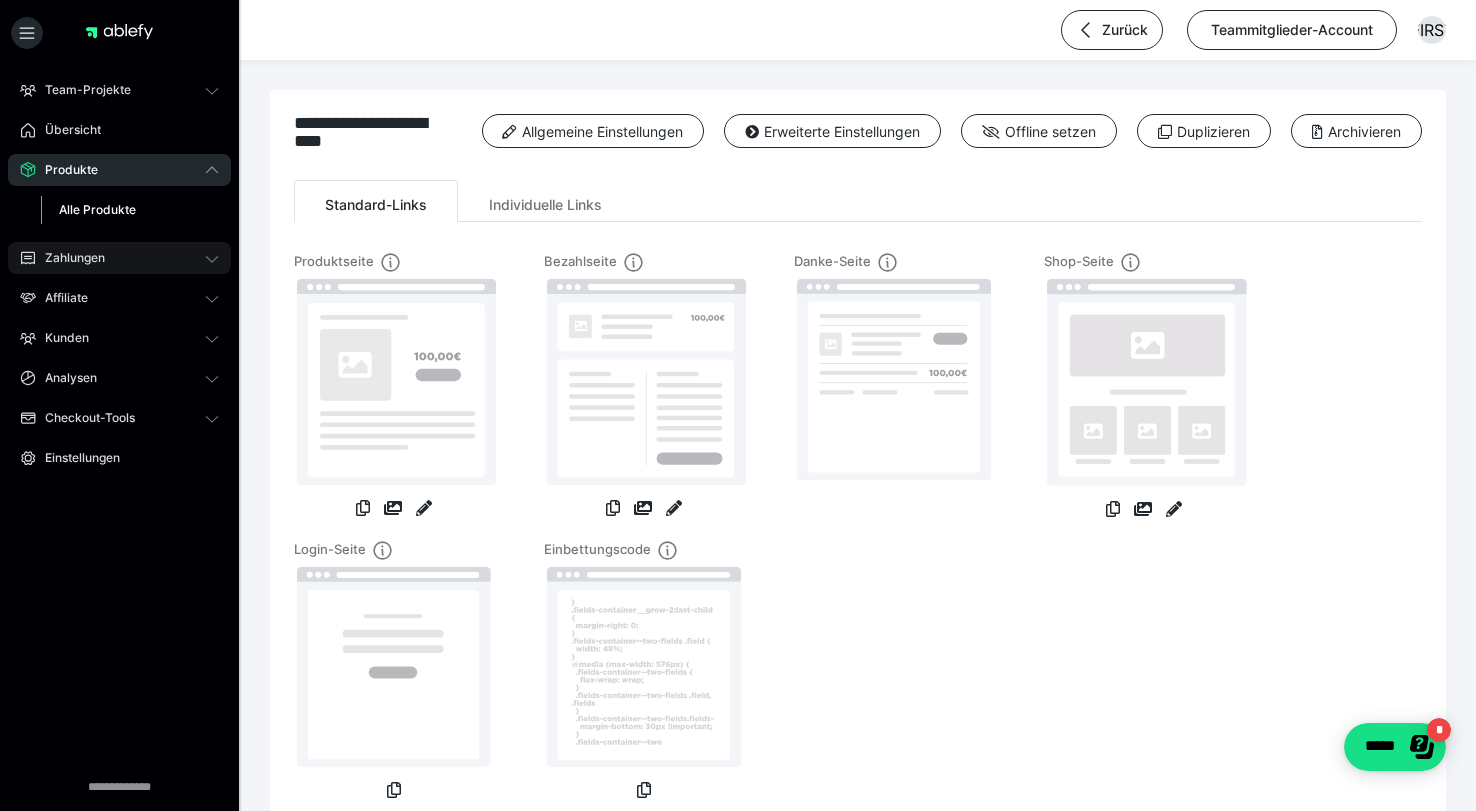 click on "Zahlungen" at bounding box center [119, 258] 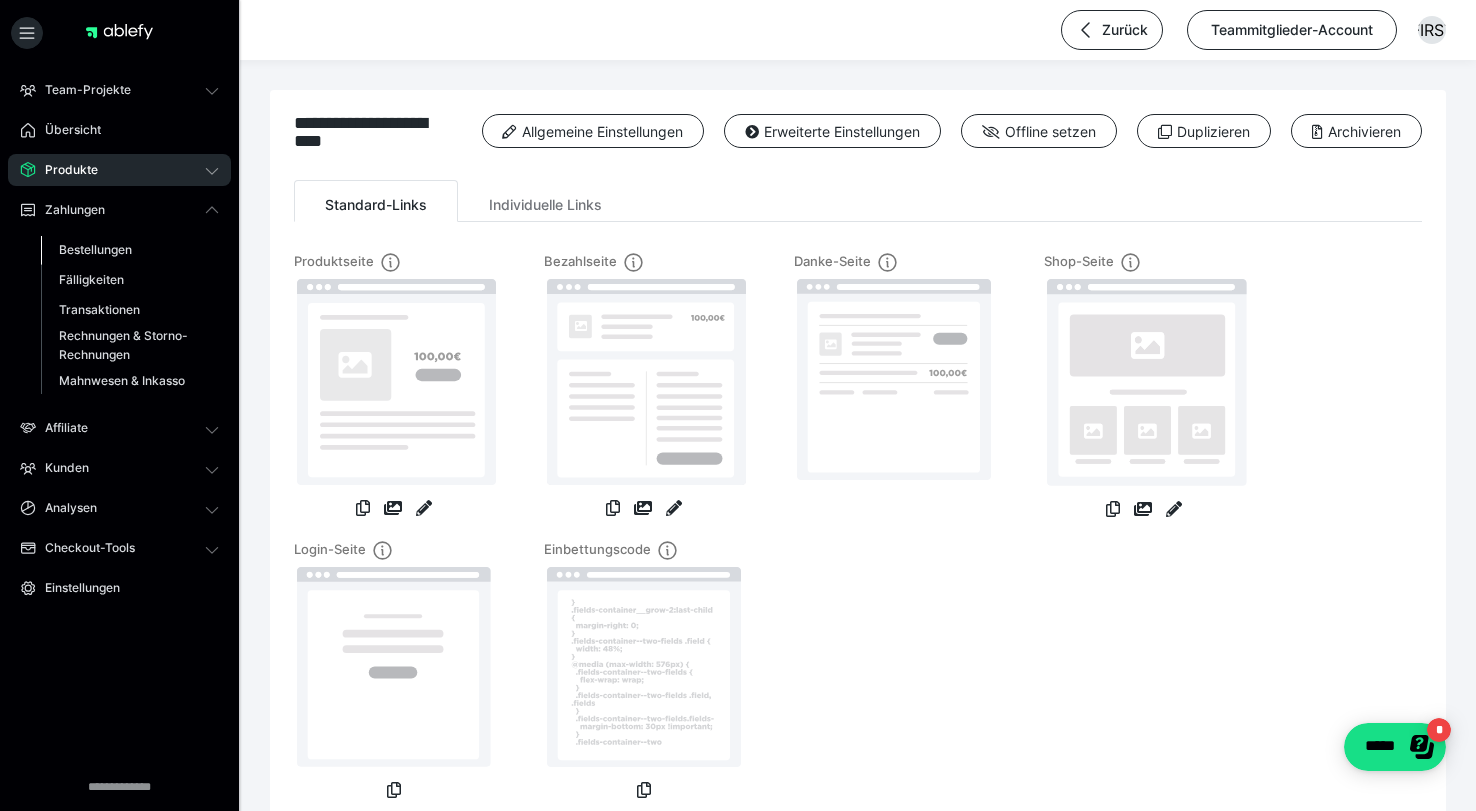 click on "Bestellungen" at bounding box center (95, 249) 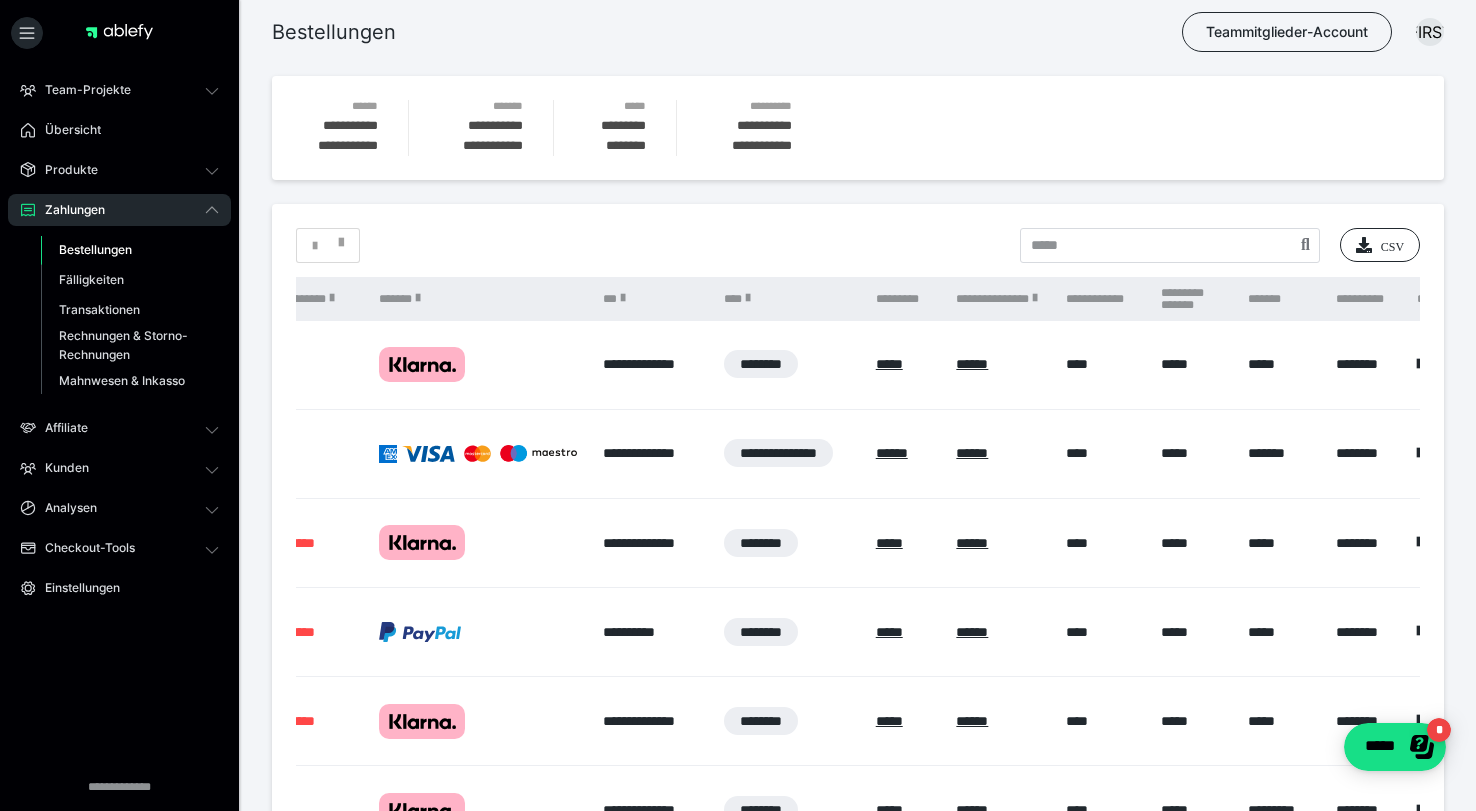 scroll, scrollTop: 0, scrollLeft: 0, axis: both 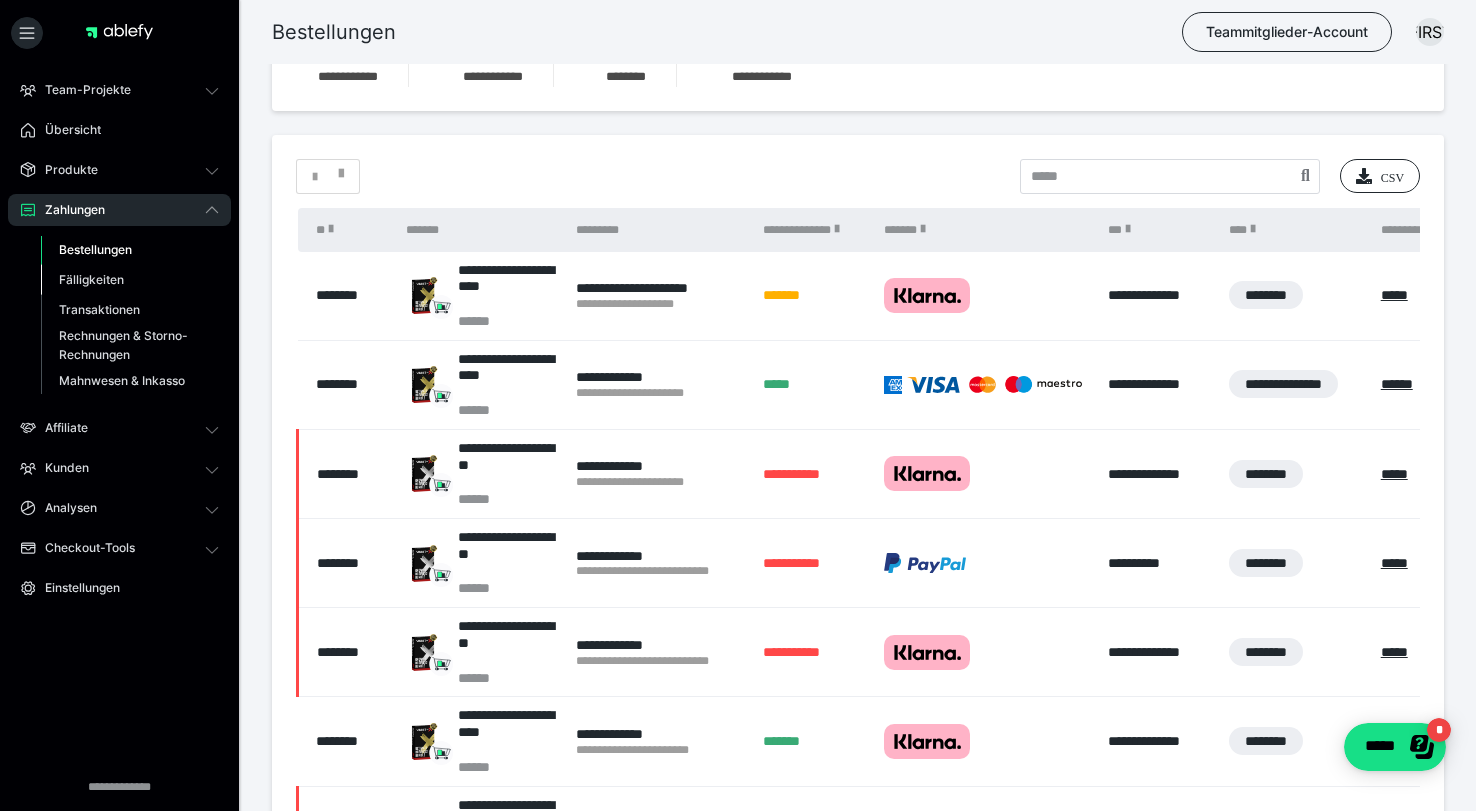 click on "Fälligkeiten" at bounding box center [91, 279] 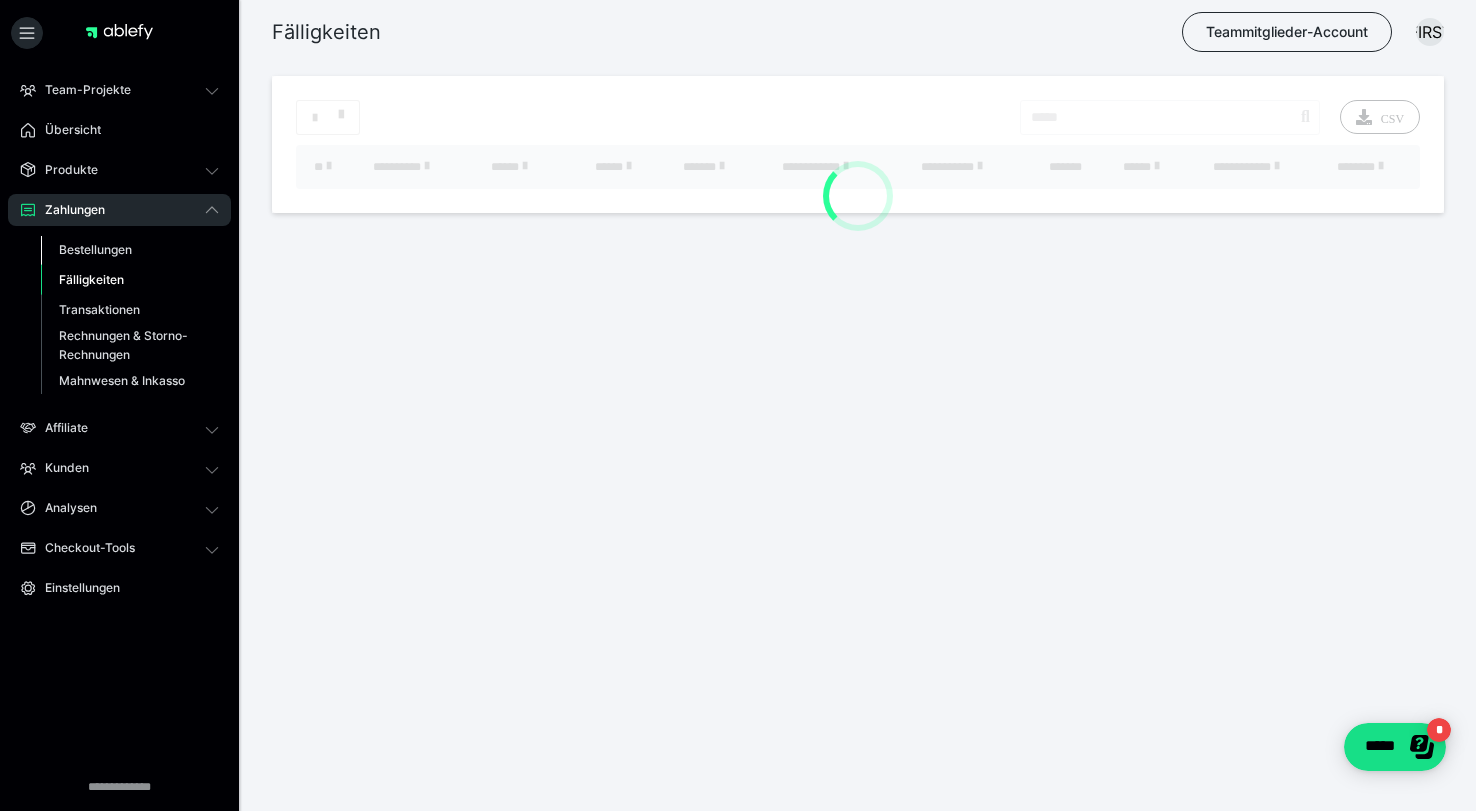 click on "Bestellungen" at bounding box center (95, 249) 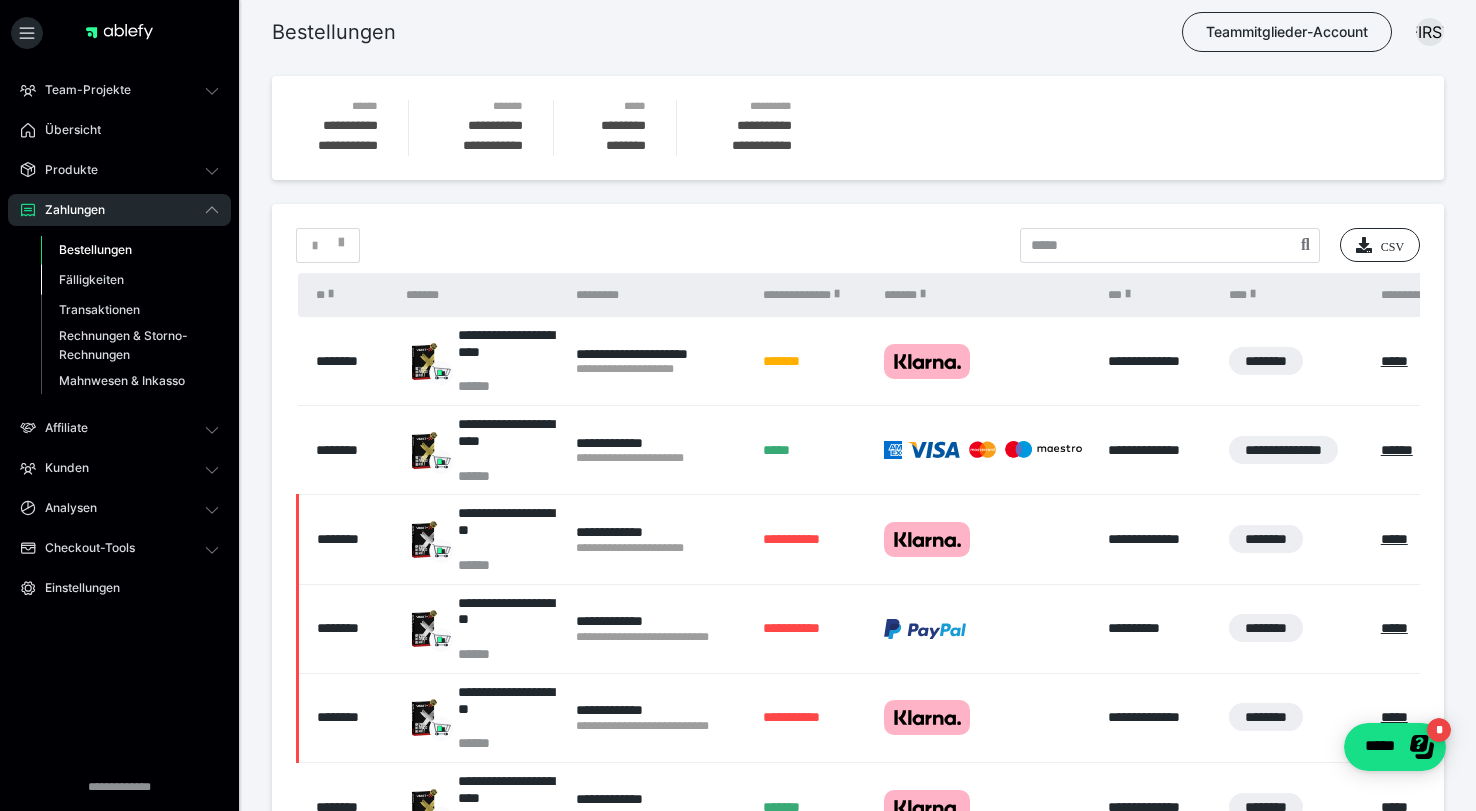 drag, startPoint x: 112, startPoint y: 291, endPoint x: 116, endPoint y: 268, distance: 23.345236 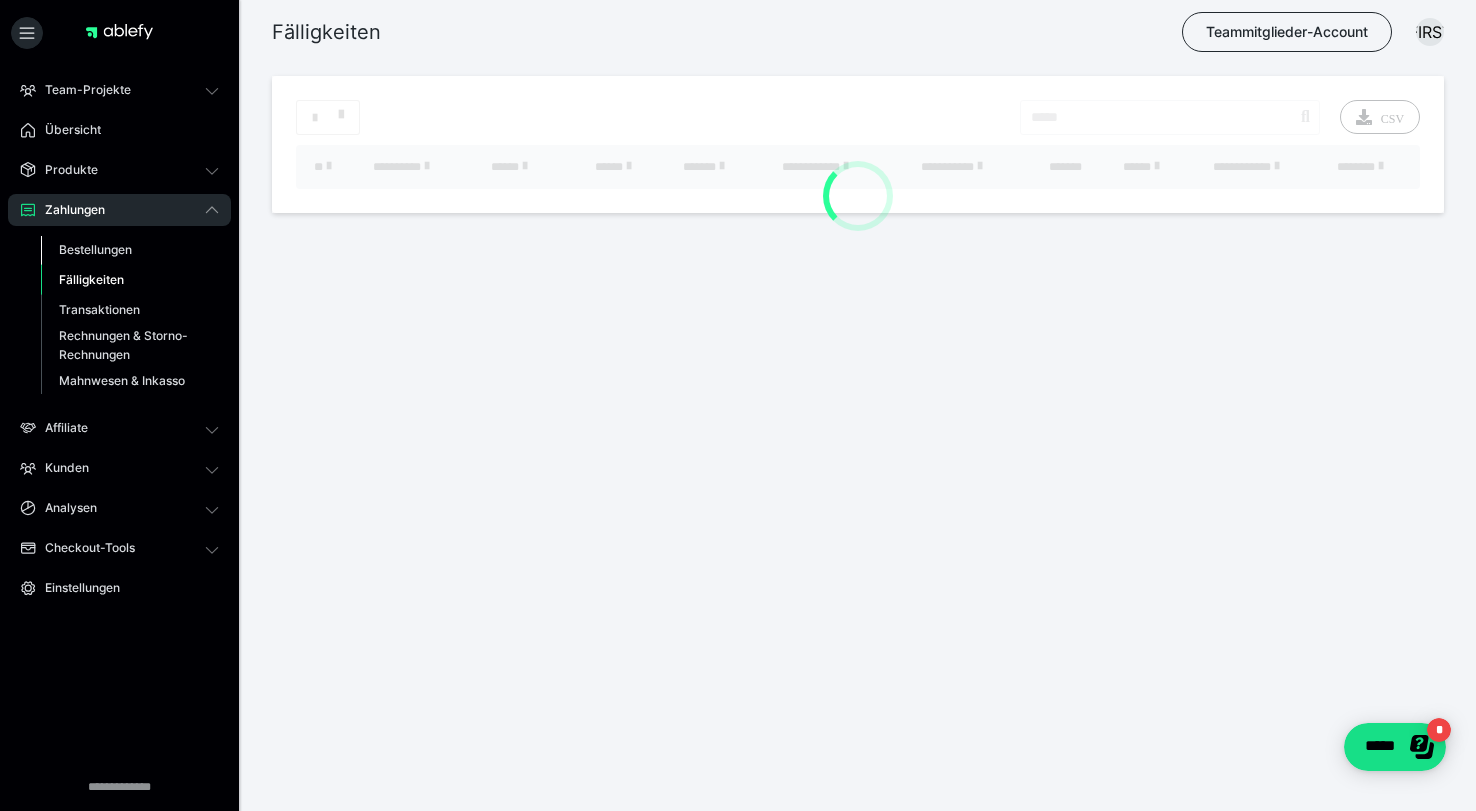 click on "Bestellungen" at bounding box center (95, 249) 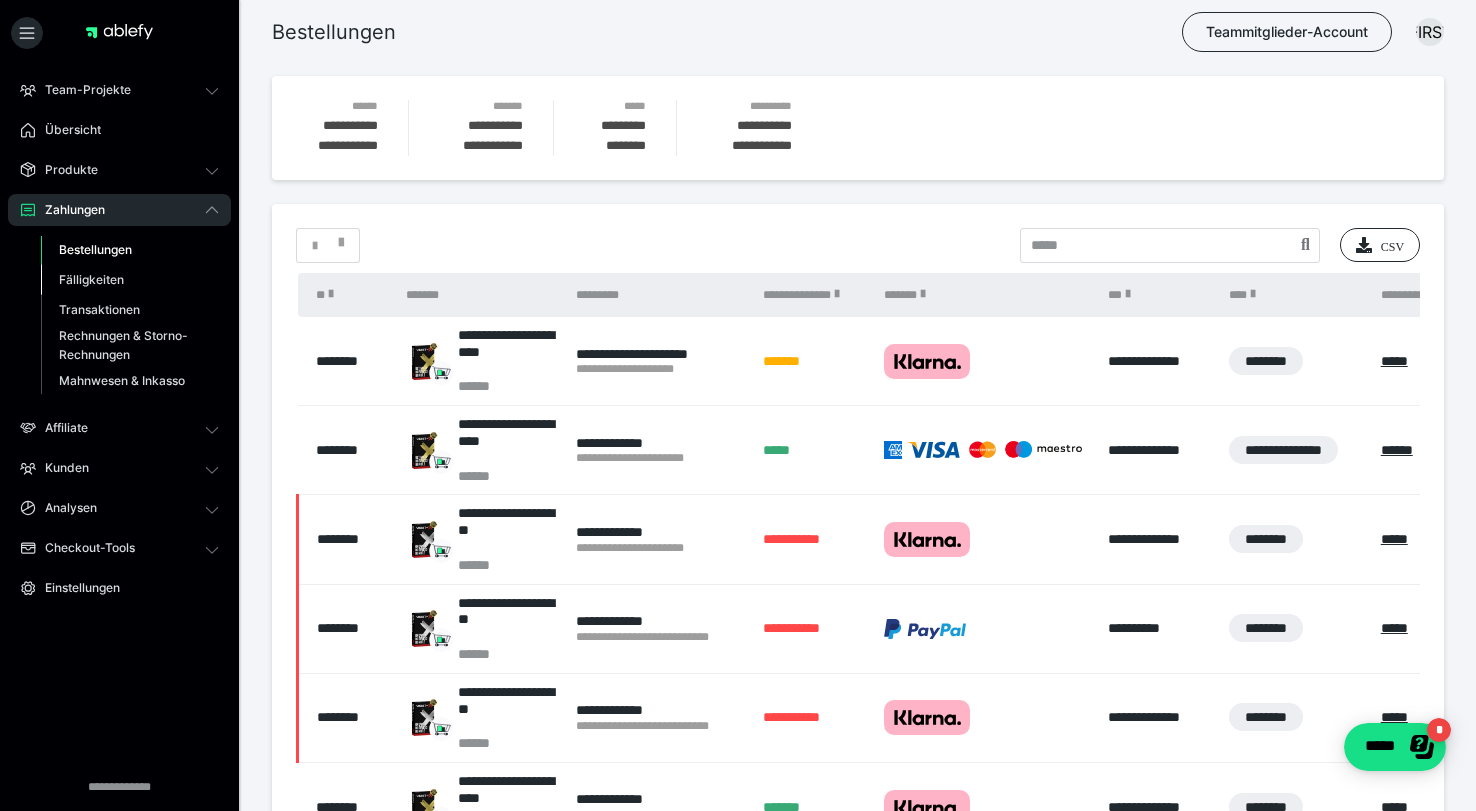 click on "Fälligkeiten" at bounding box center (91, 279) 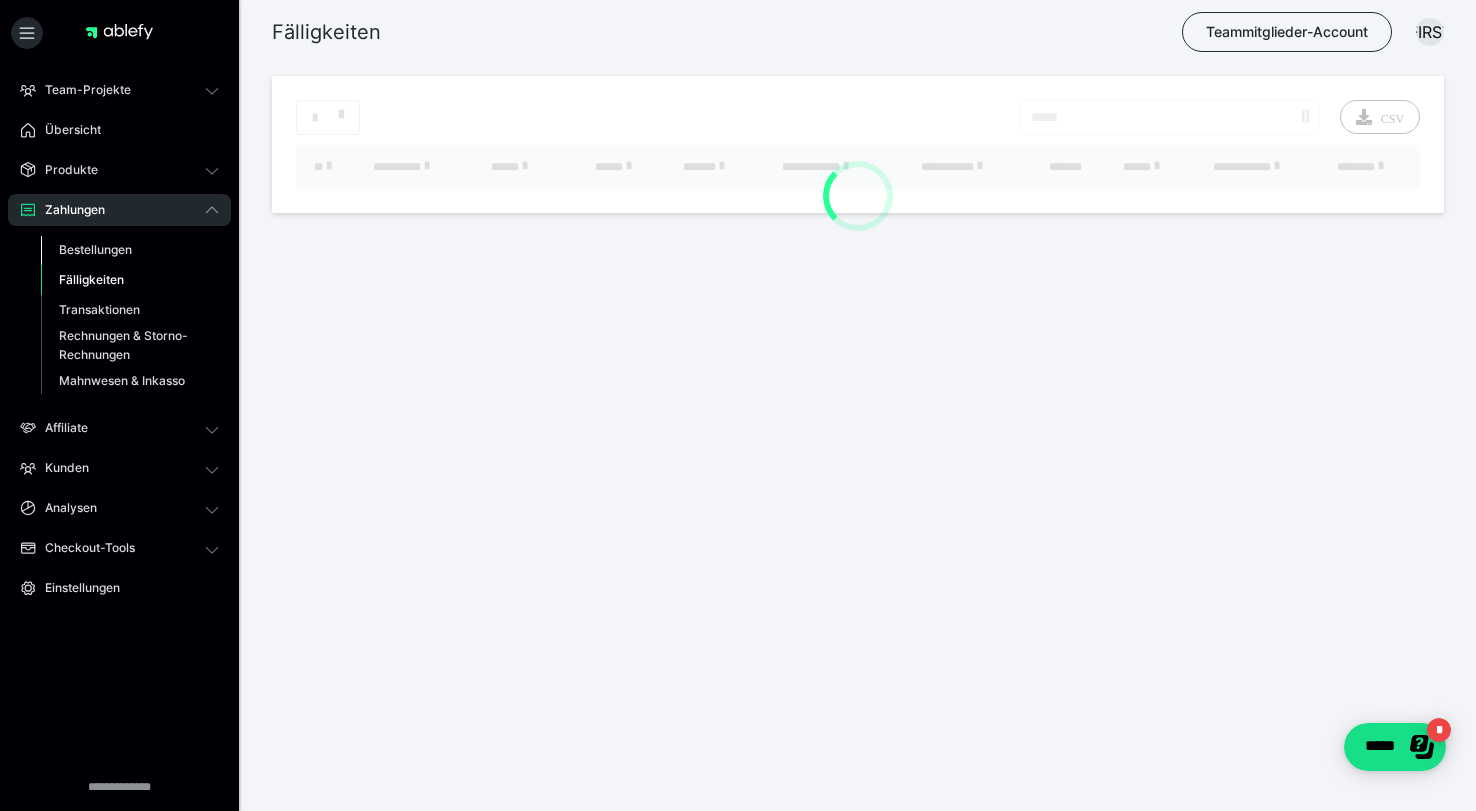 click on "Bestellungen" at bounding box center (130, 250) 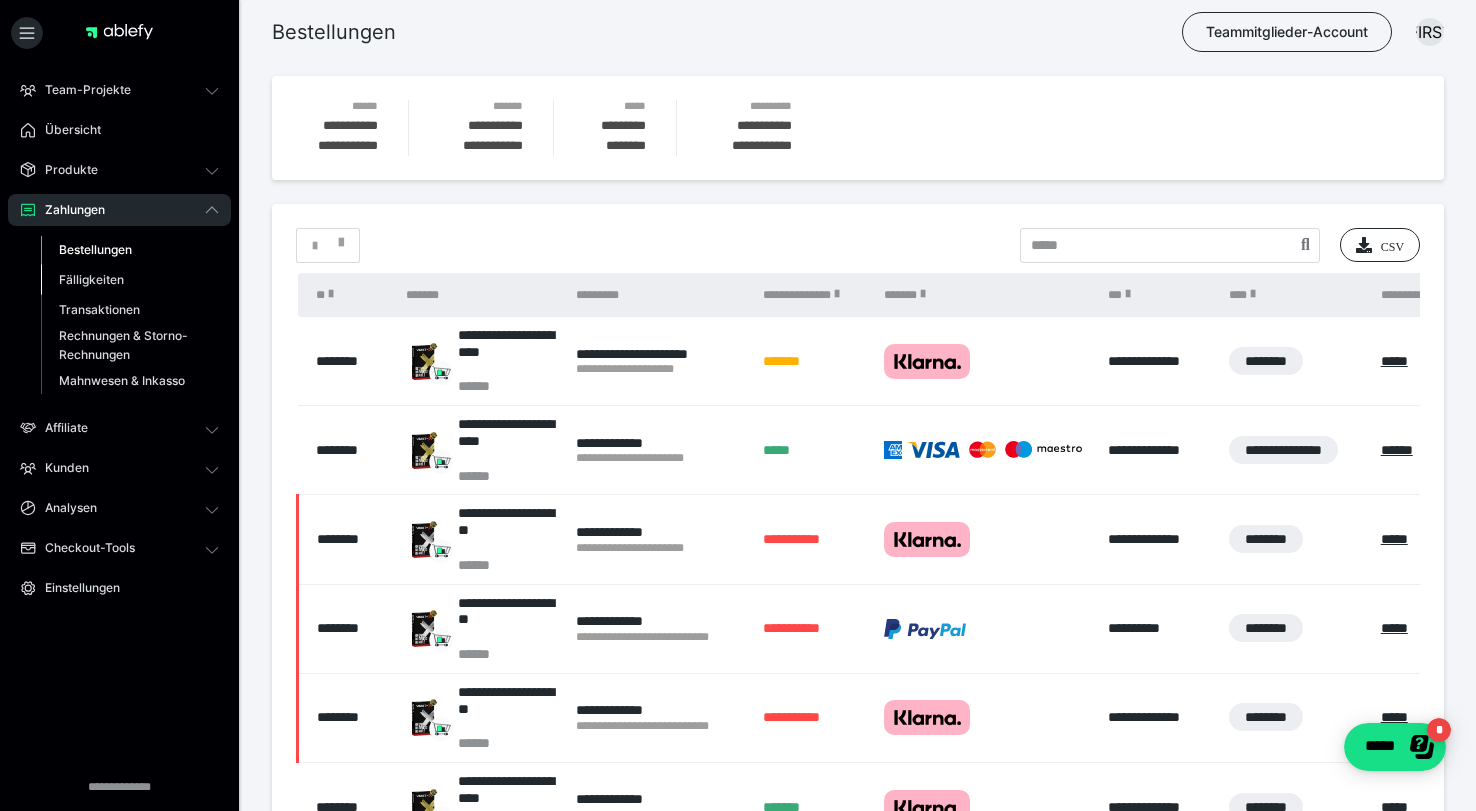 click on "Fälligkeiten" at bounding box center [130, 280] 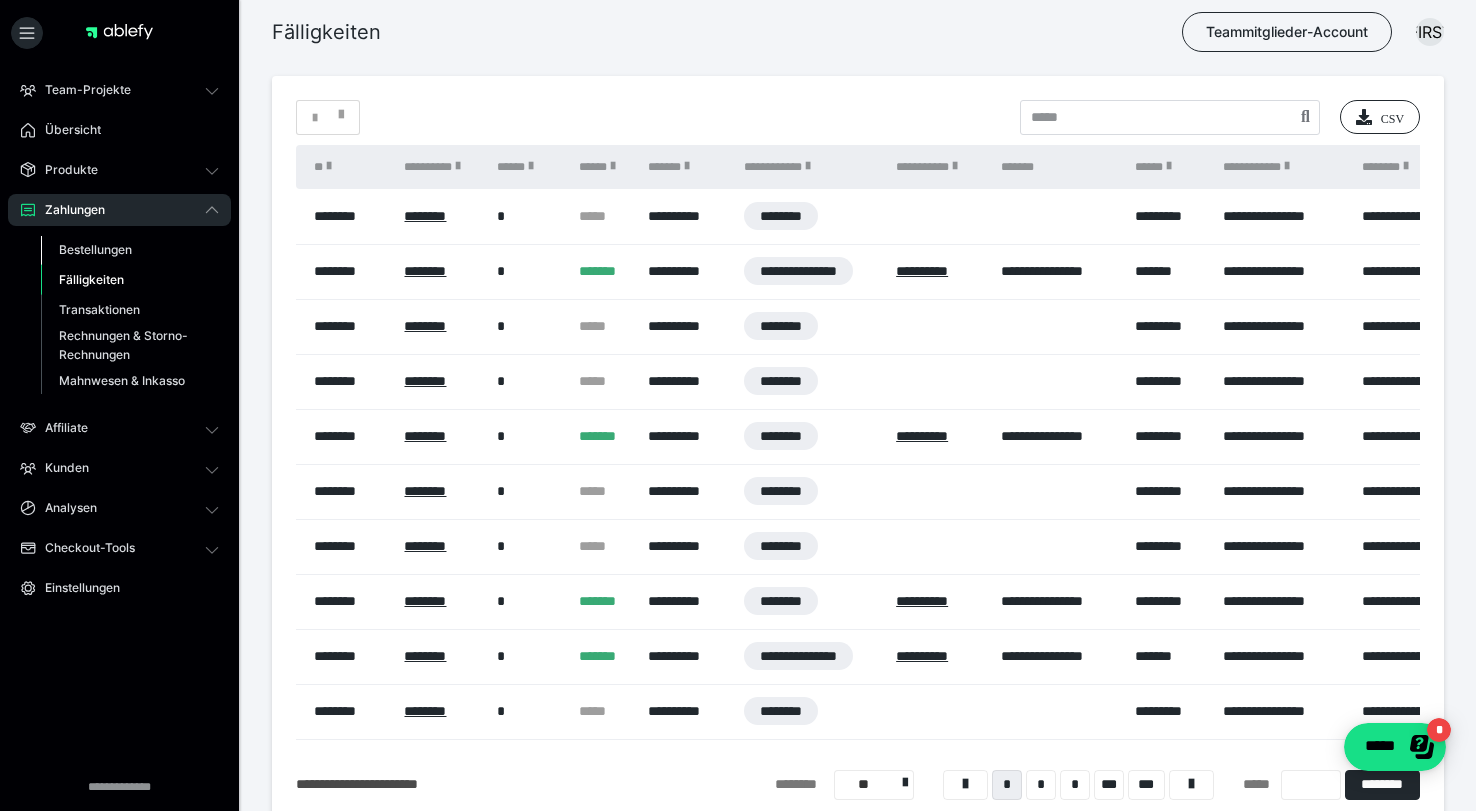 click on "Bestellungen" at bounding box center (95, 249) 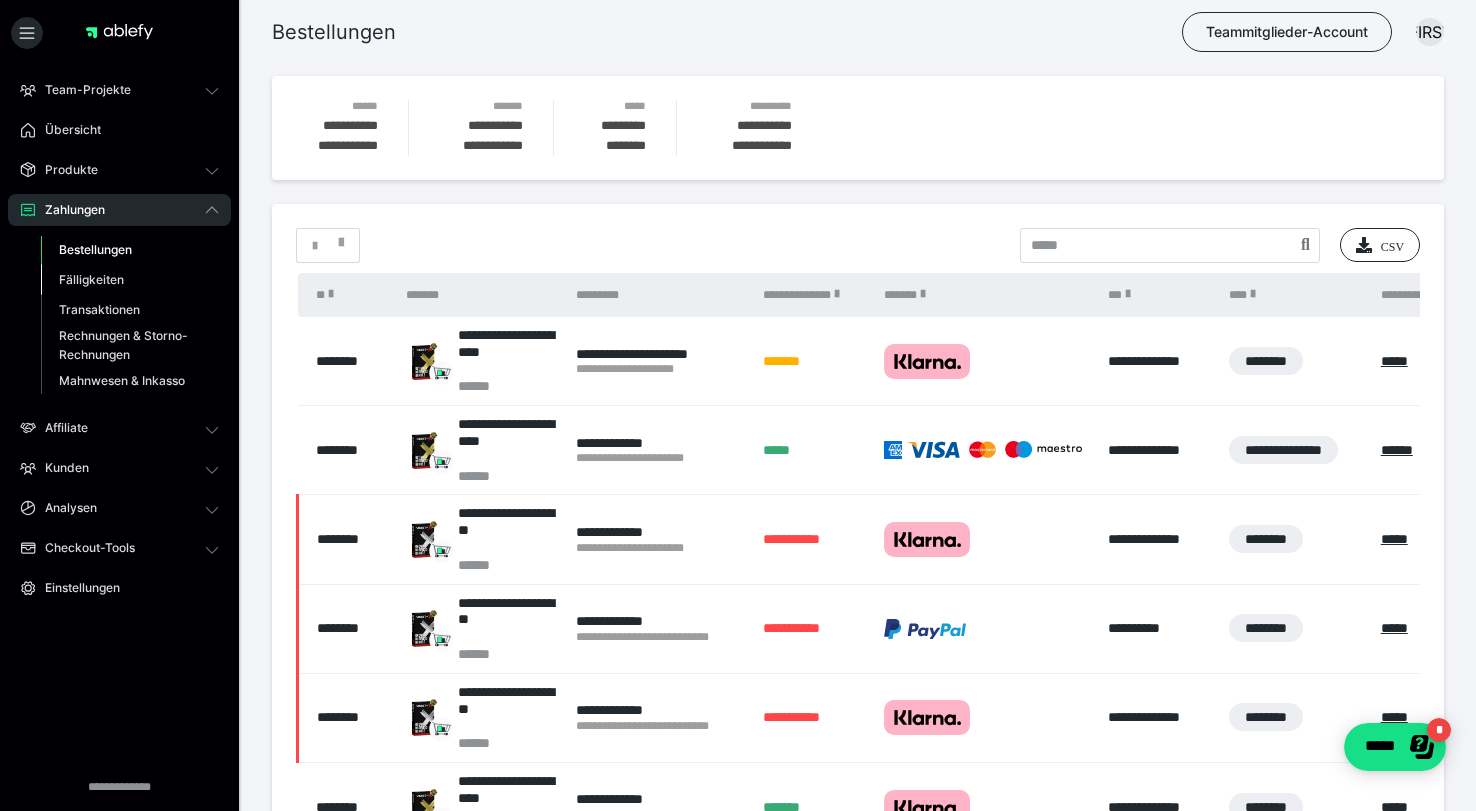 click on "Fälligkeiten" at bounding box center (130, 280) 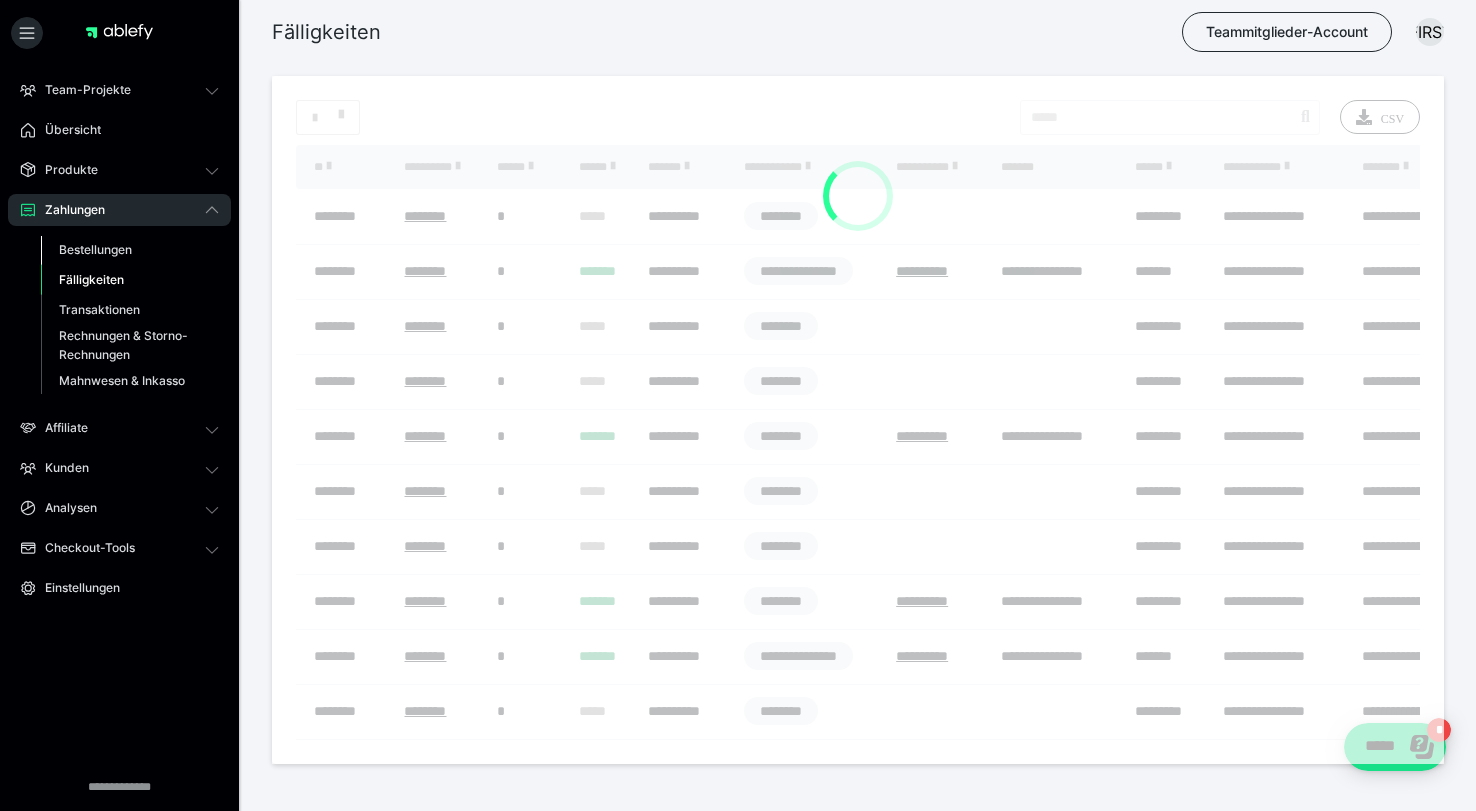 click on "Bestellungen" at bounding box center (95, 249) 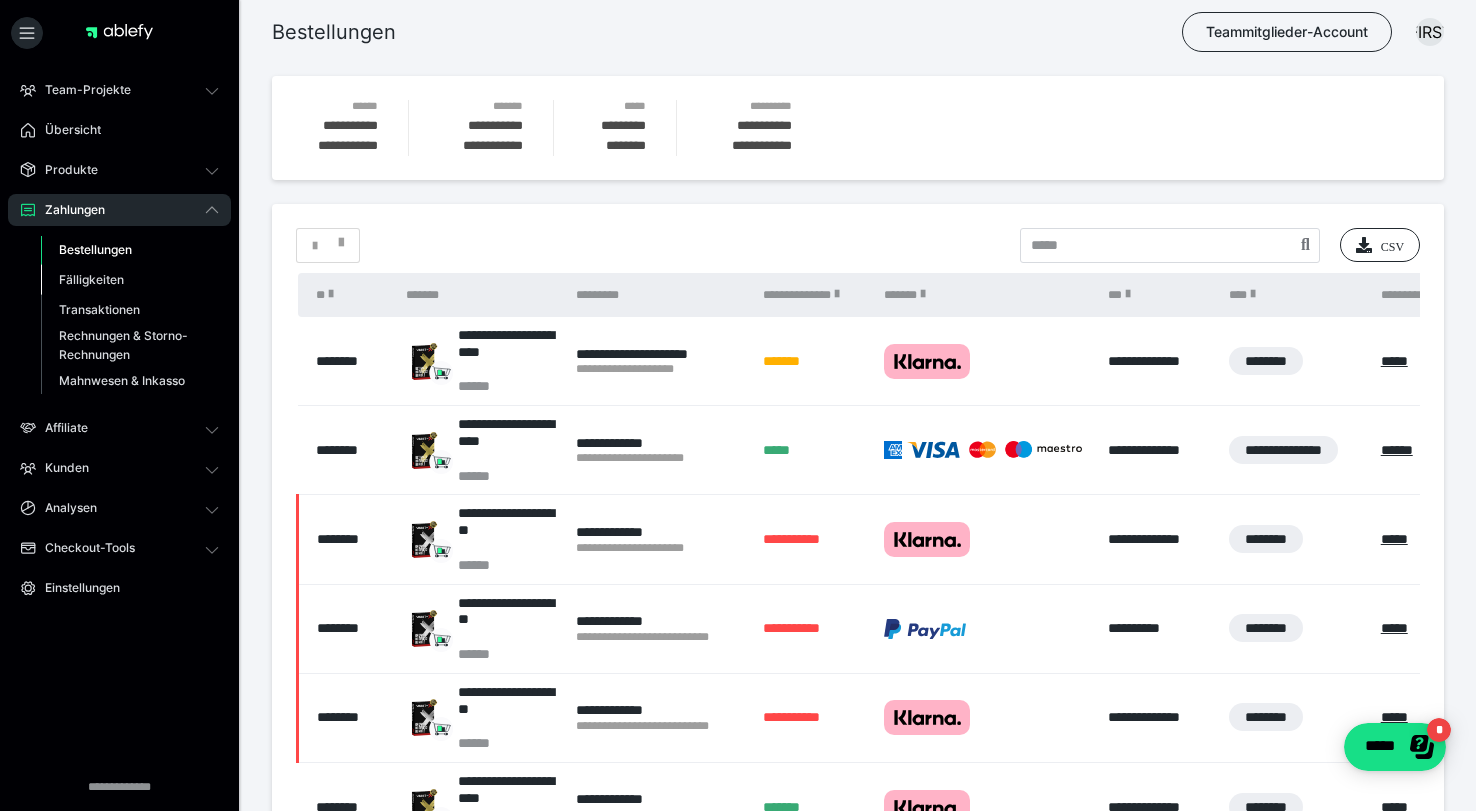 click on "Fälligkeiten" at bounding box center [130, 280] 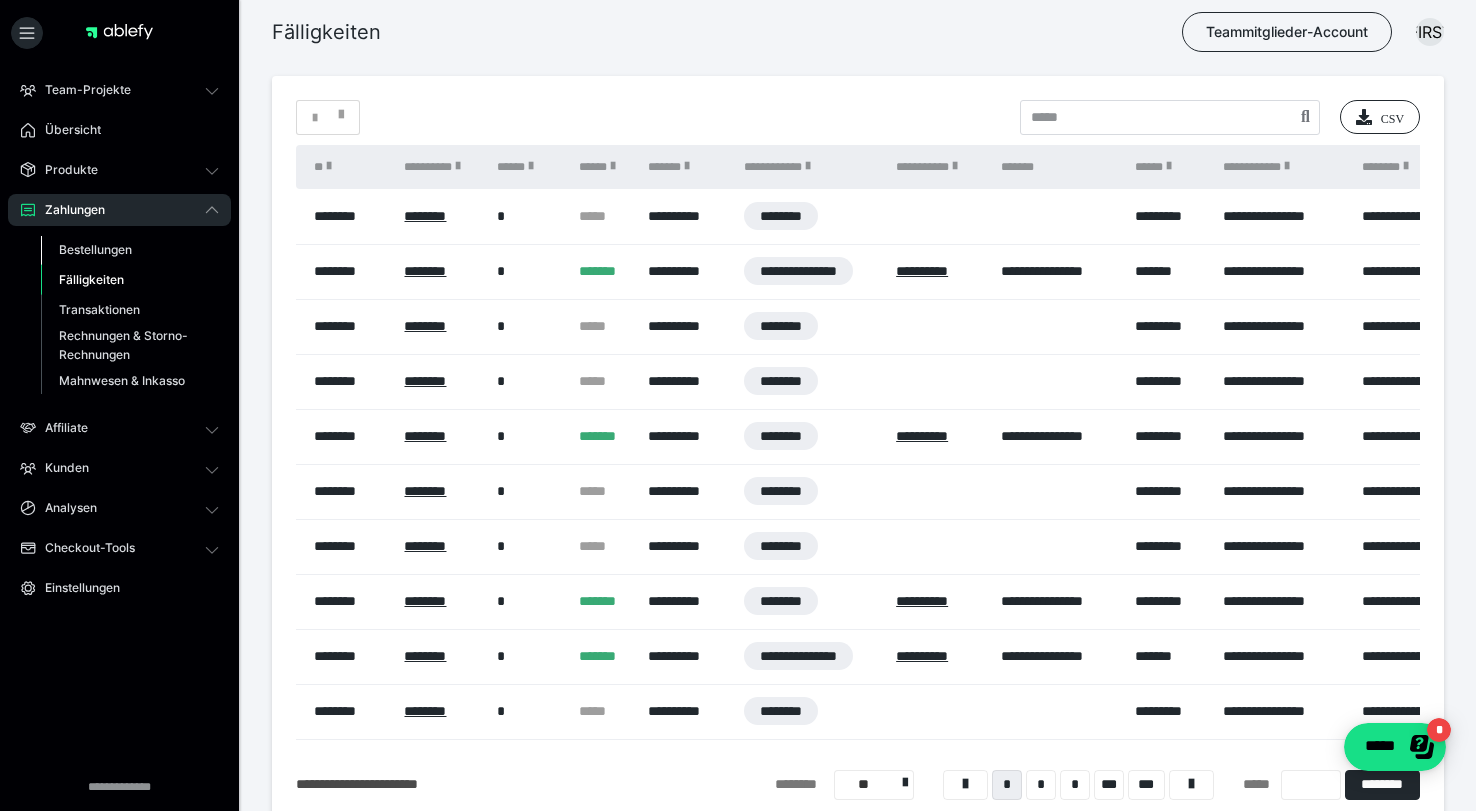 click on "Bestellungen" at bounding box center [95, 249] 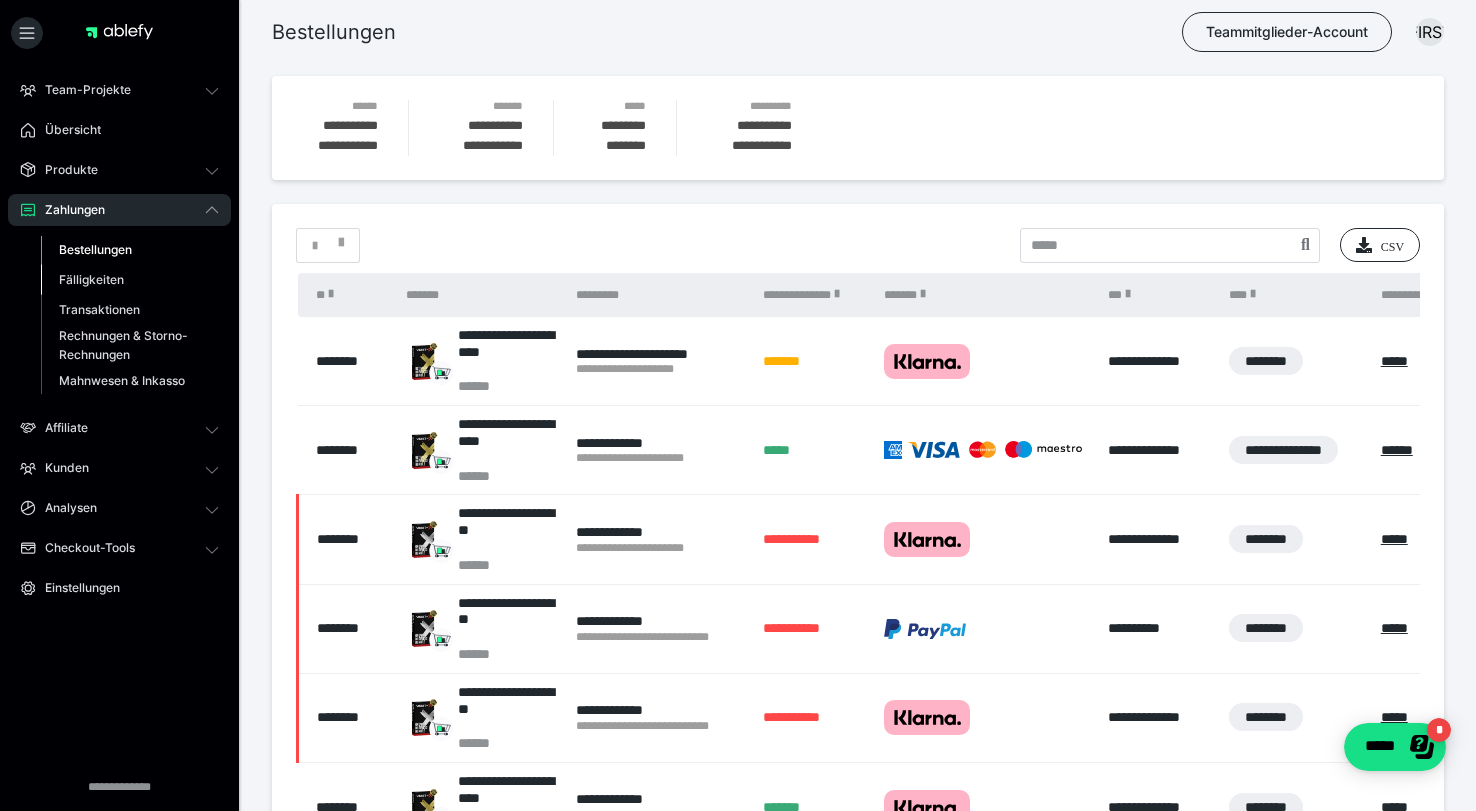 click on "Fälligkeiten" at bounding box center (91, 279) 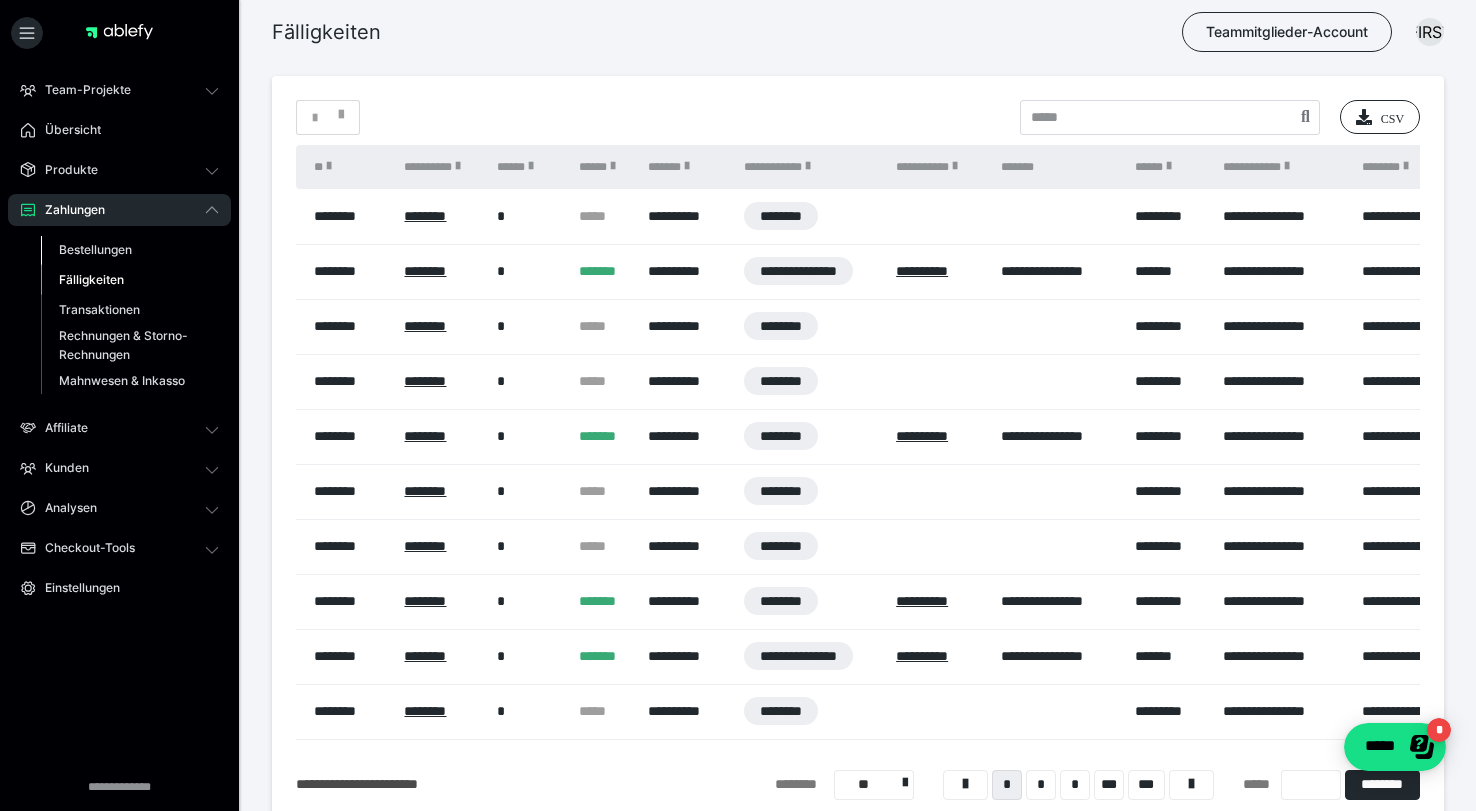 click on "Bestellungen" at bounding box center [95, 249] 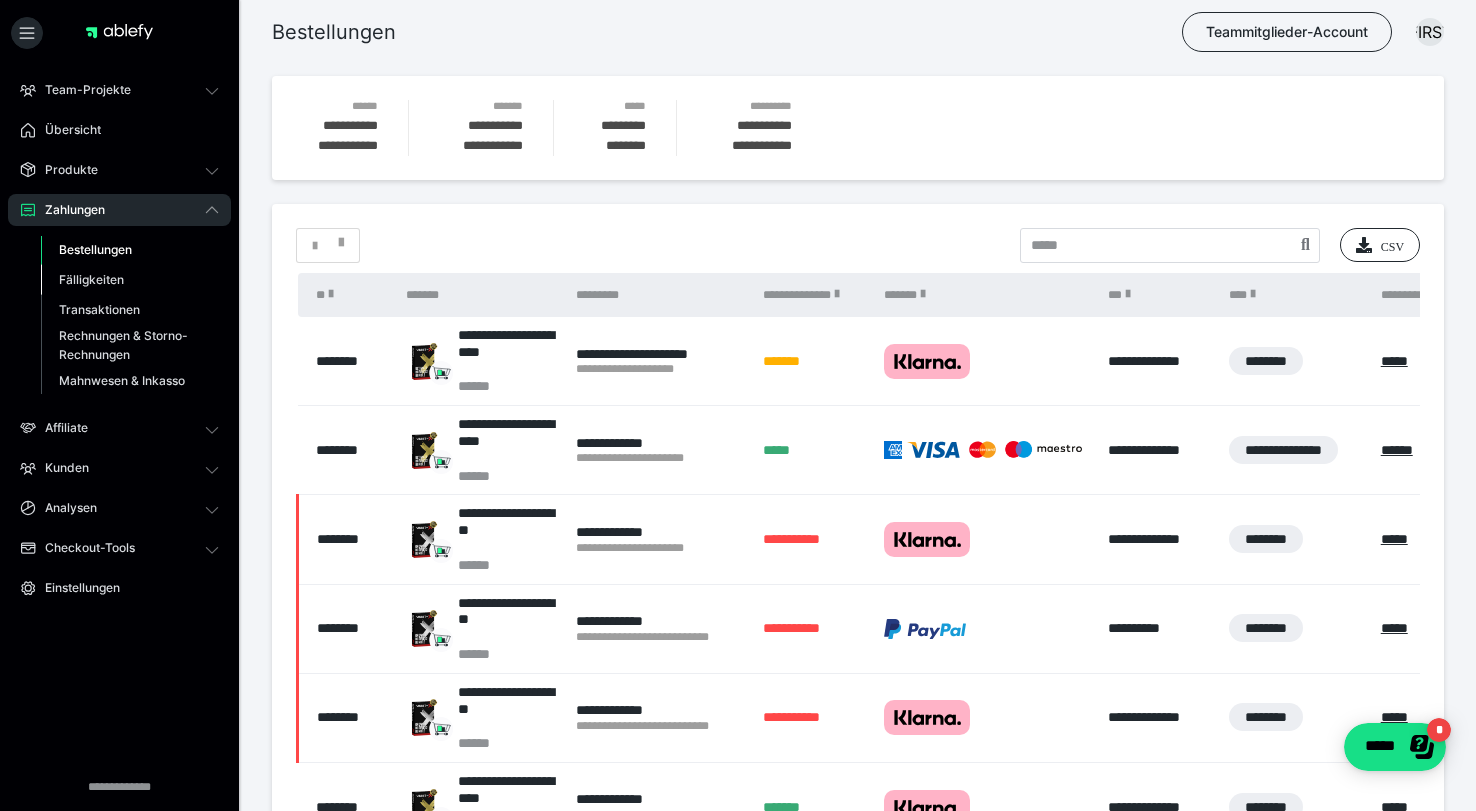 click on "Fälligkeiten" at bounding box center (91, 279) 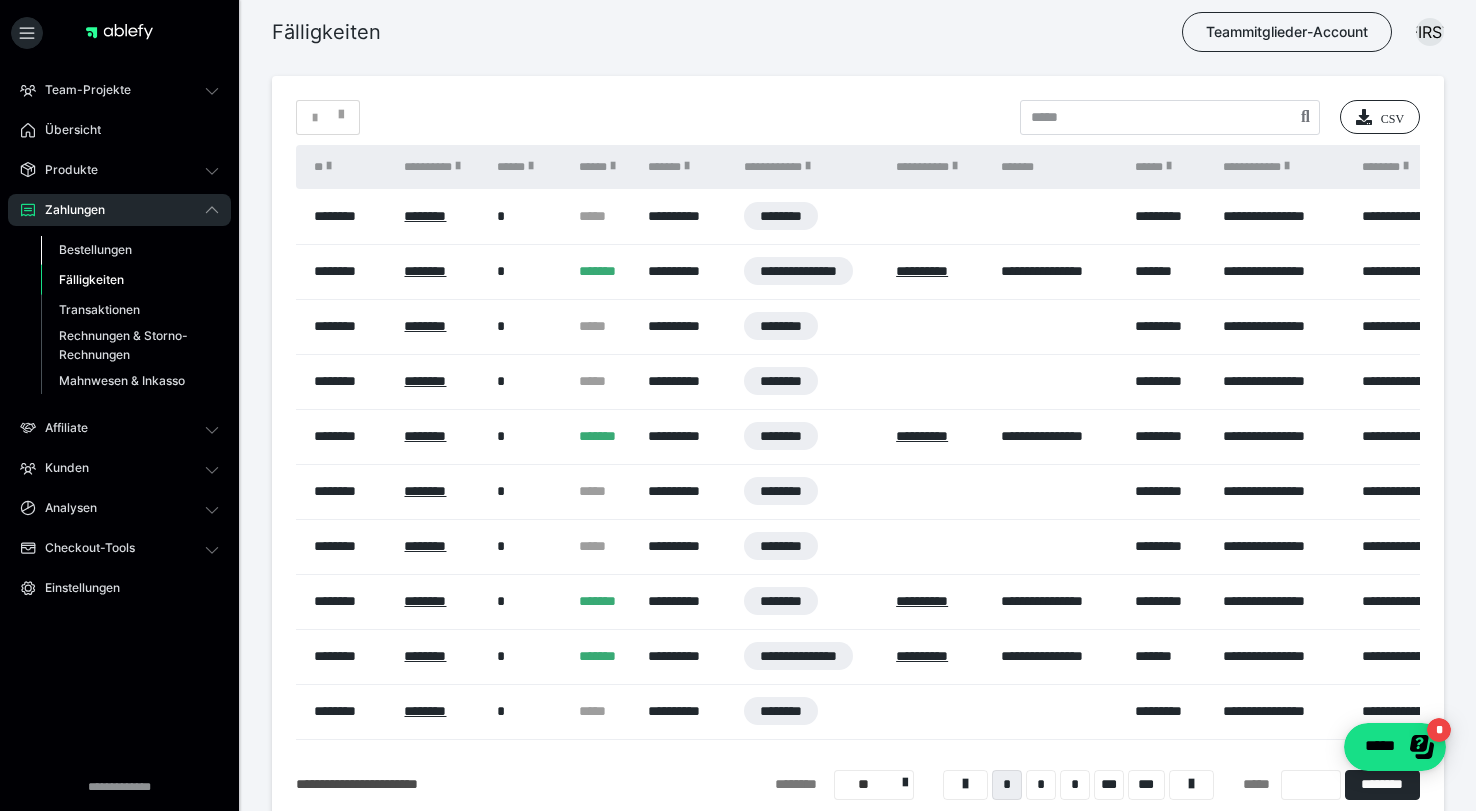 click on "Bestellungen" at bounding box center (95, 249) 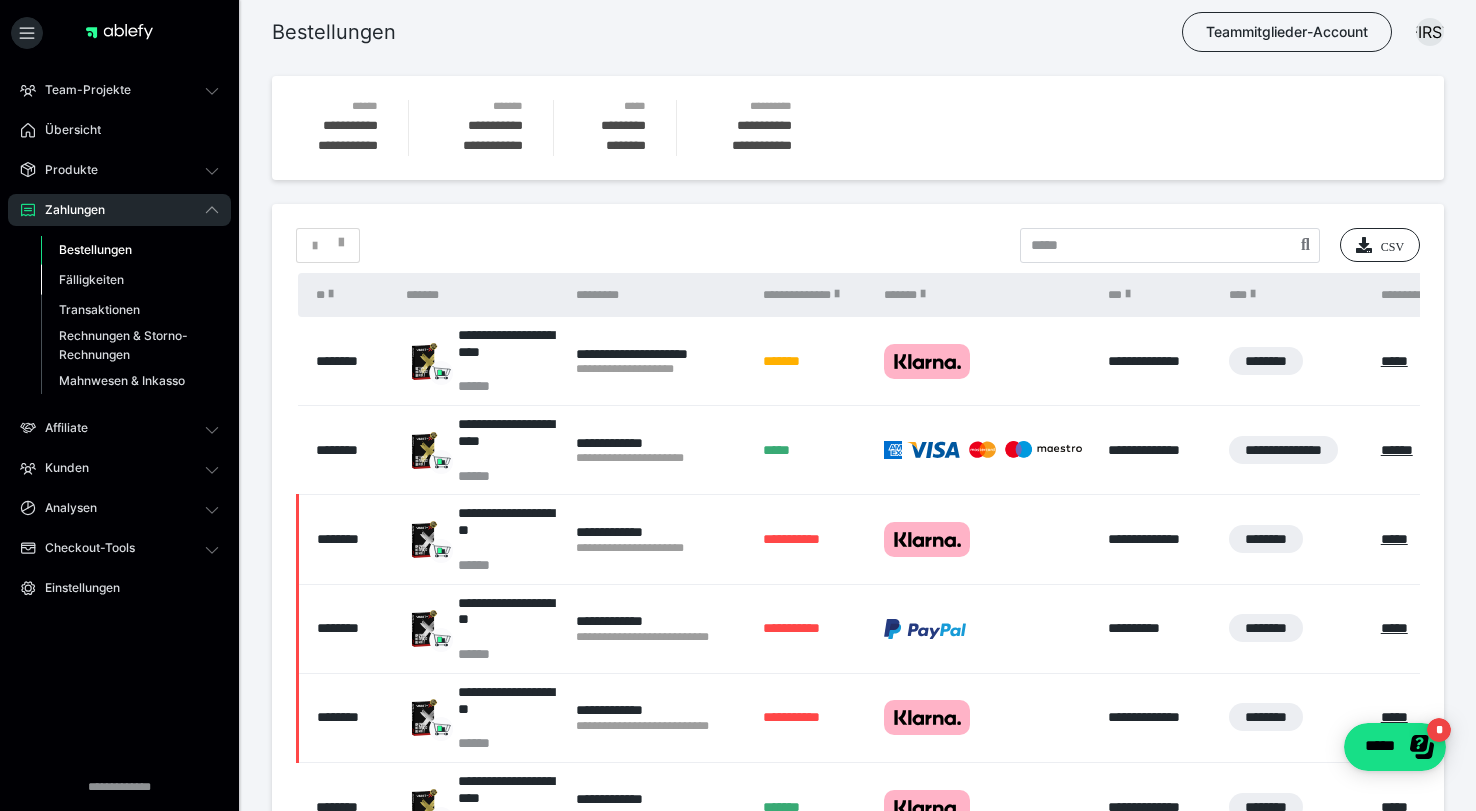 click on "Fälligkeiten" at bounding box center [91, 279] 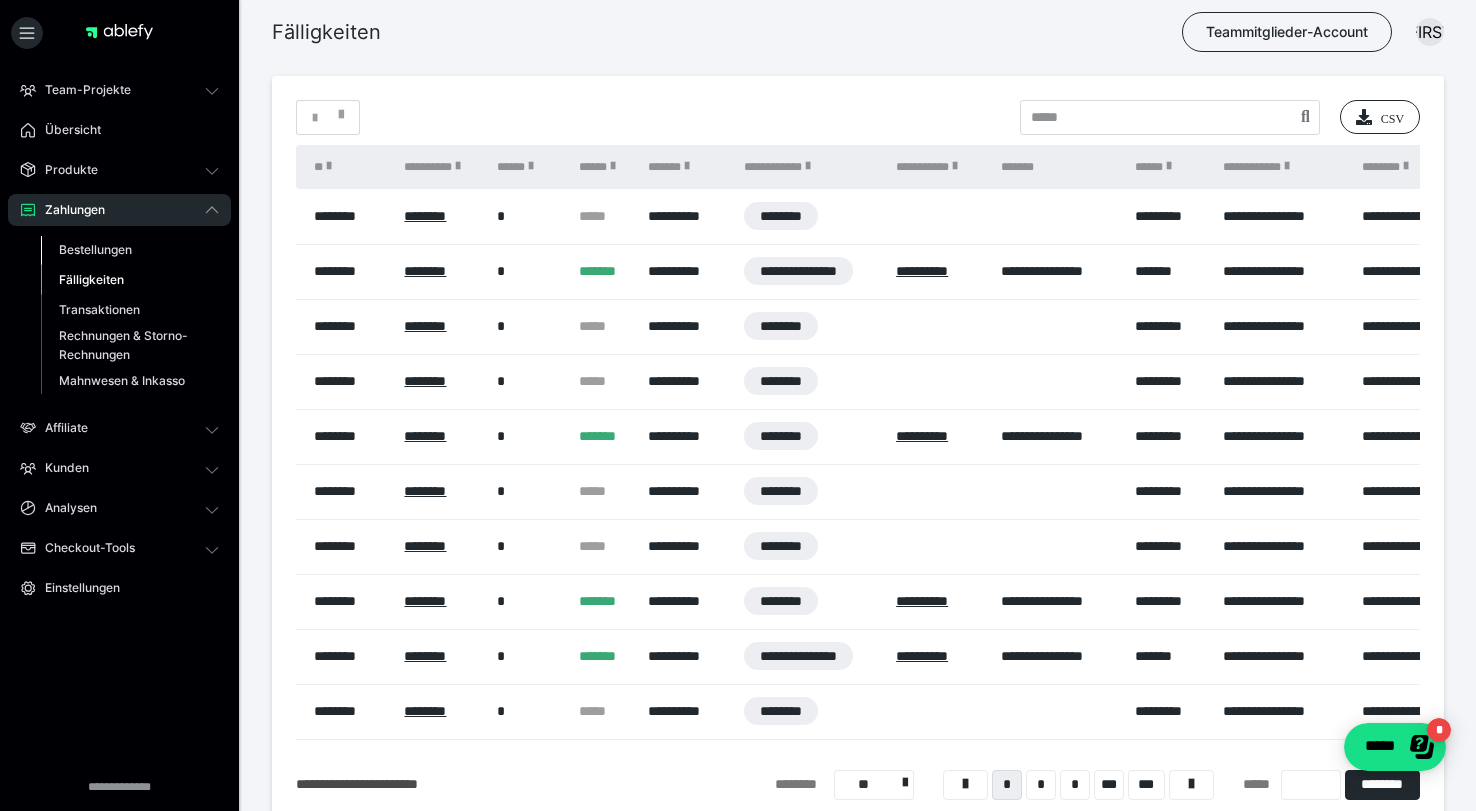 click on "Bestellungen" at bounding box center [95, 249] 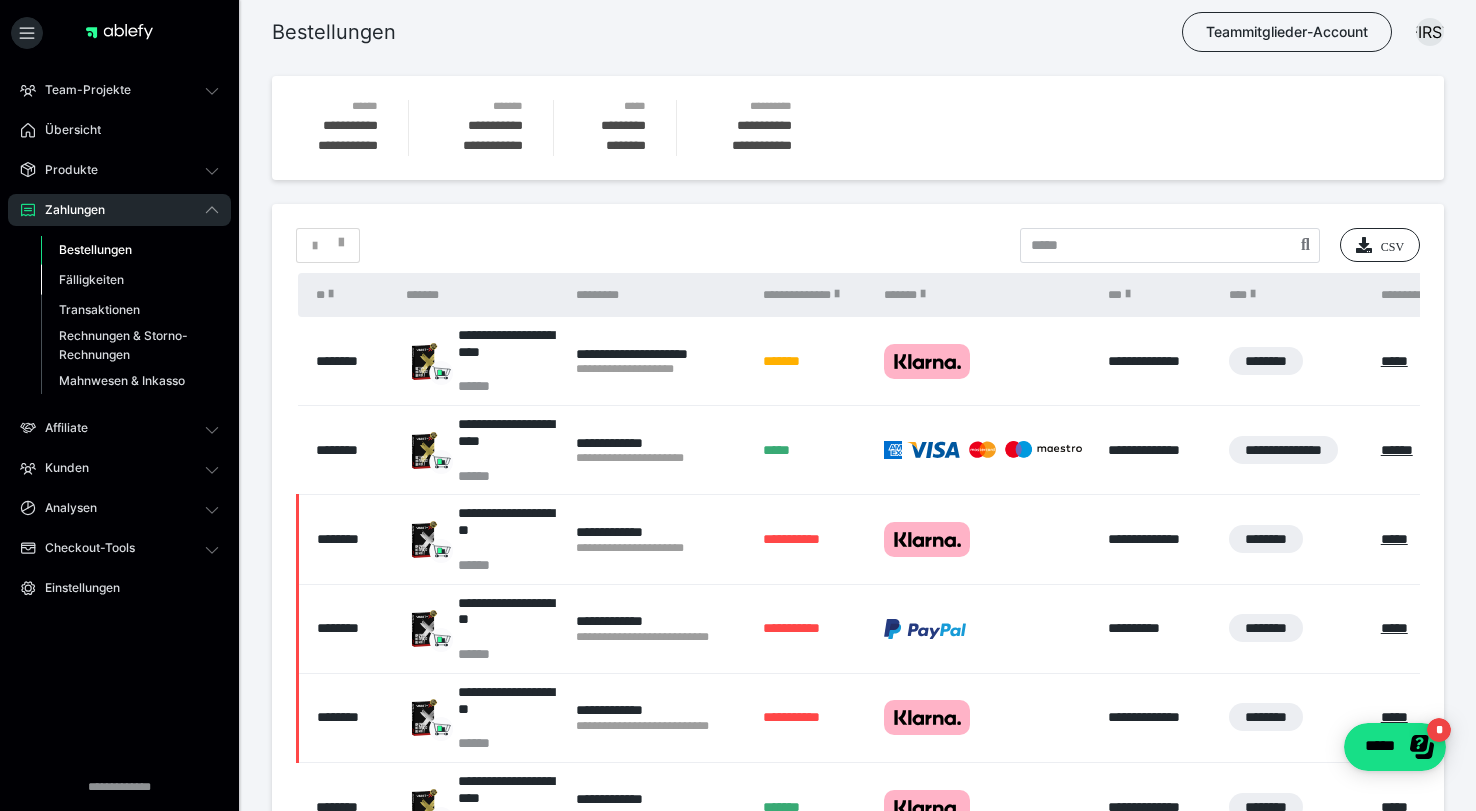 click on "Fälligkeiten" at bounding box center (130, 280) 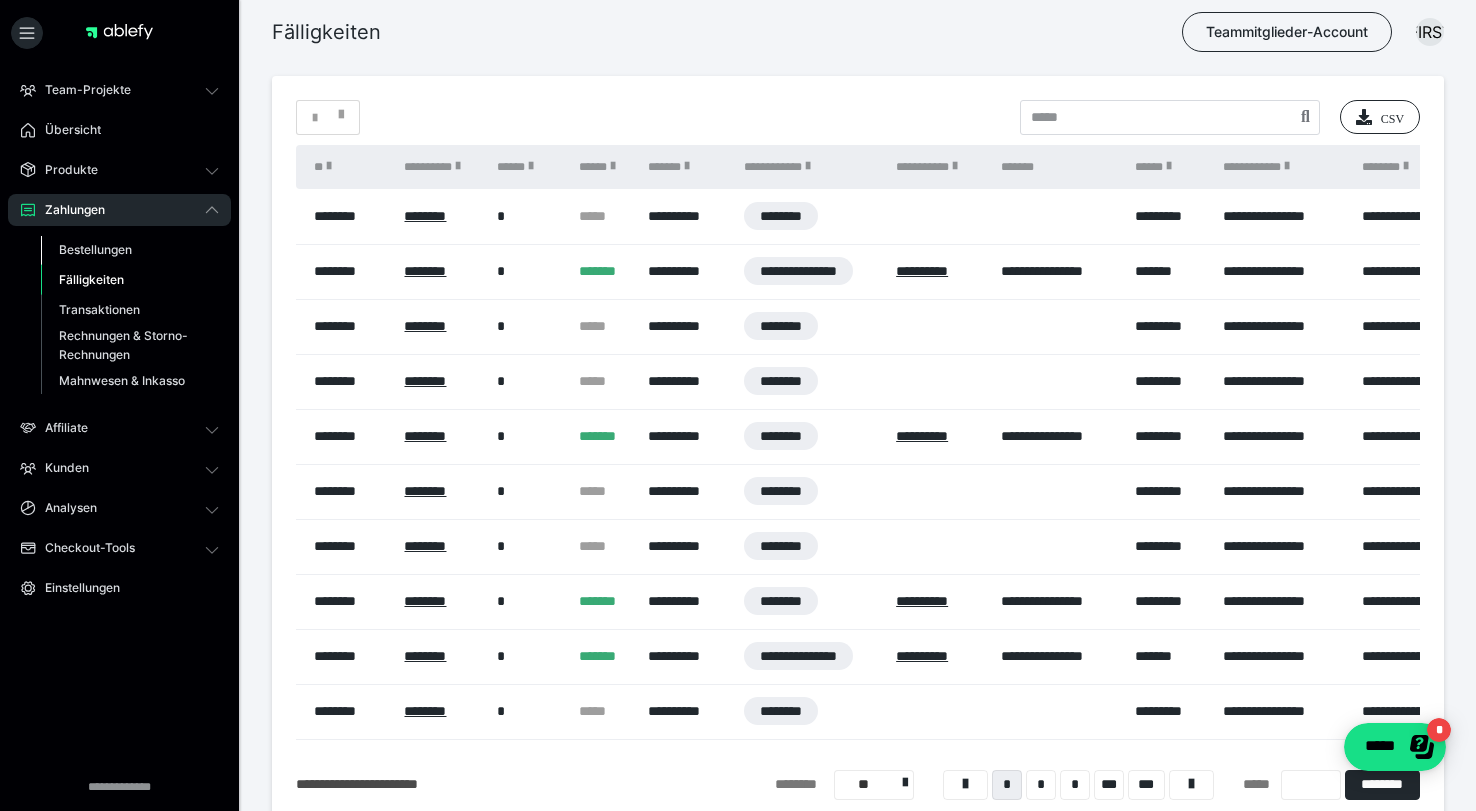 click on "Bestellungen" at bounding box center [130, 250] 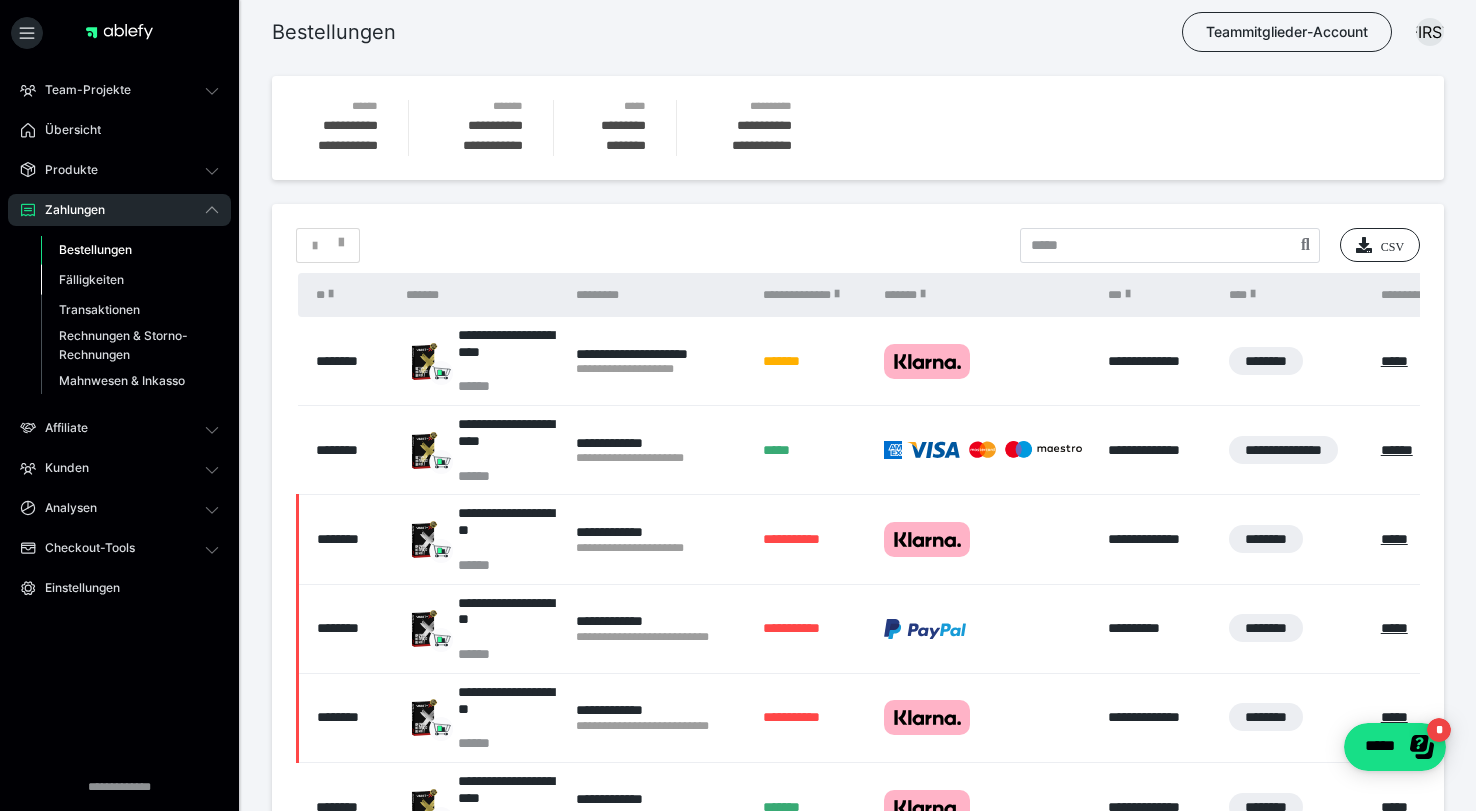 click on "Fälligkeiten" at bounding box center (91, 279) 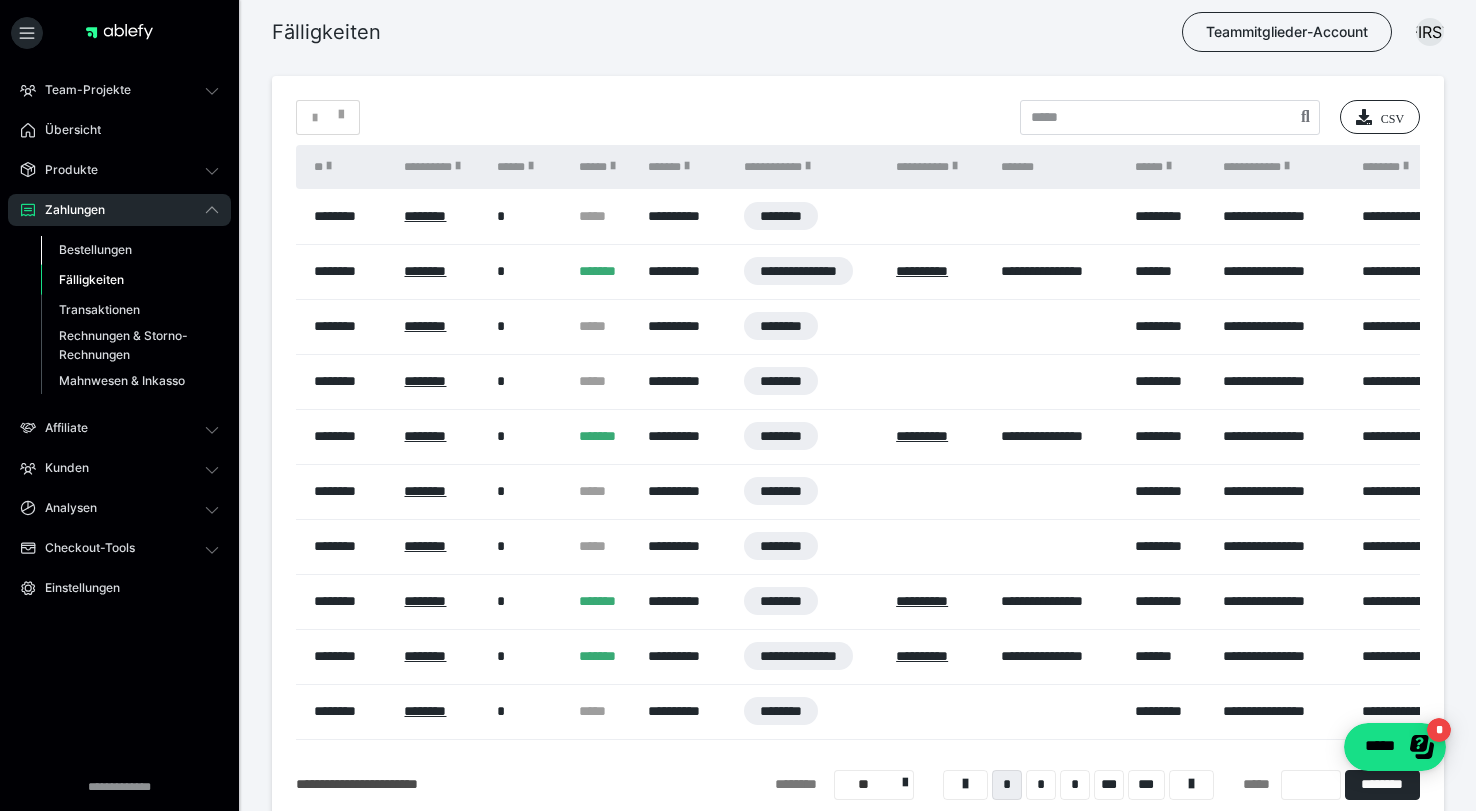 click on "Bestellungen" at bounding box center (95, 249) 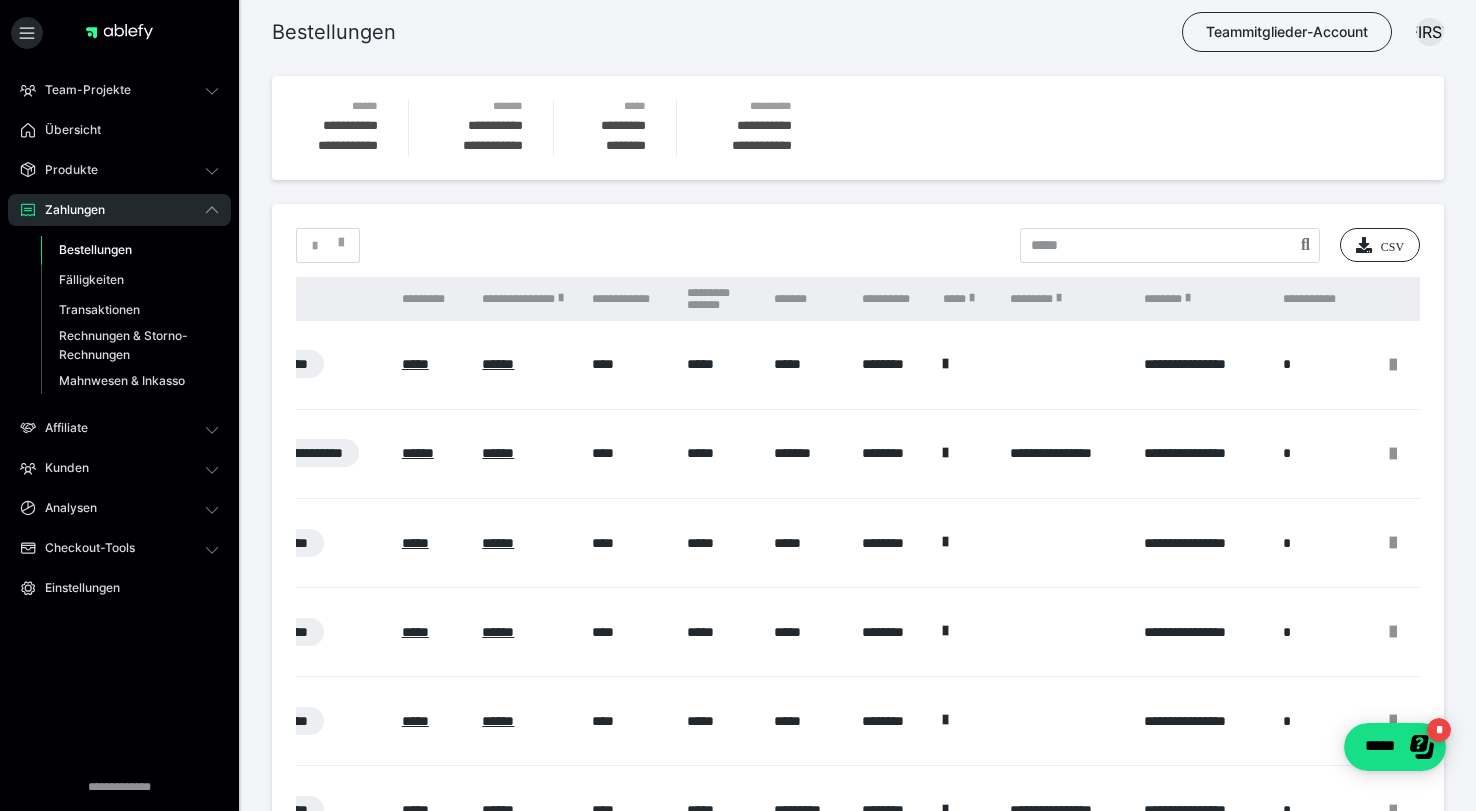 scroll, scrollTop: 0, scrollLeft: 987, axis: horizontal 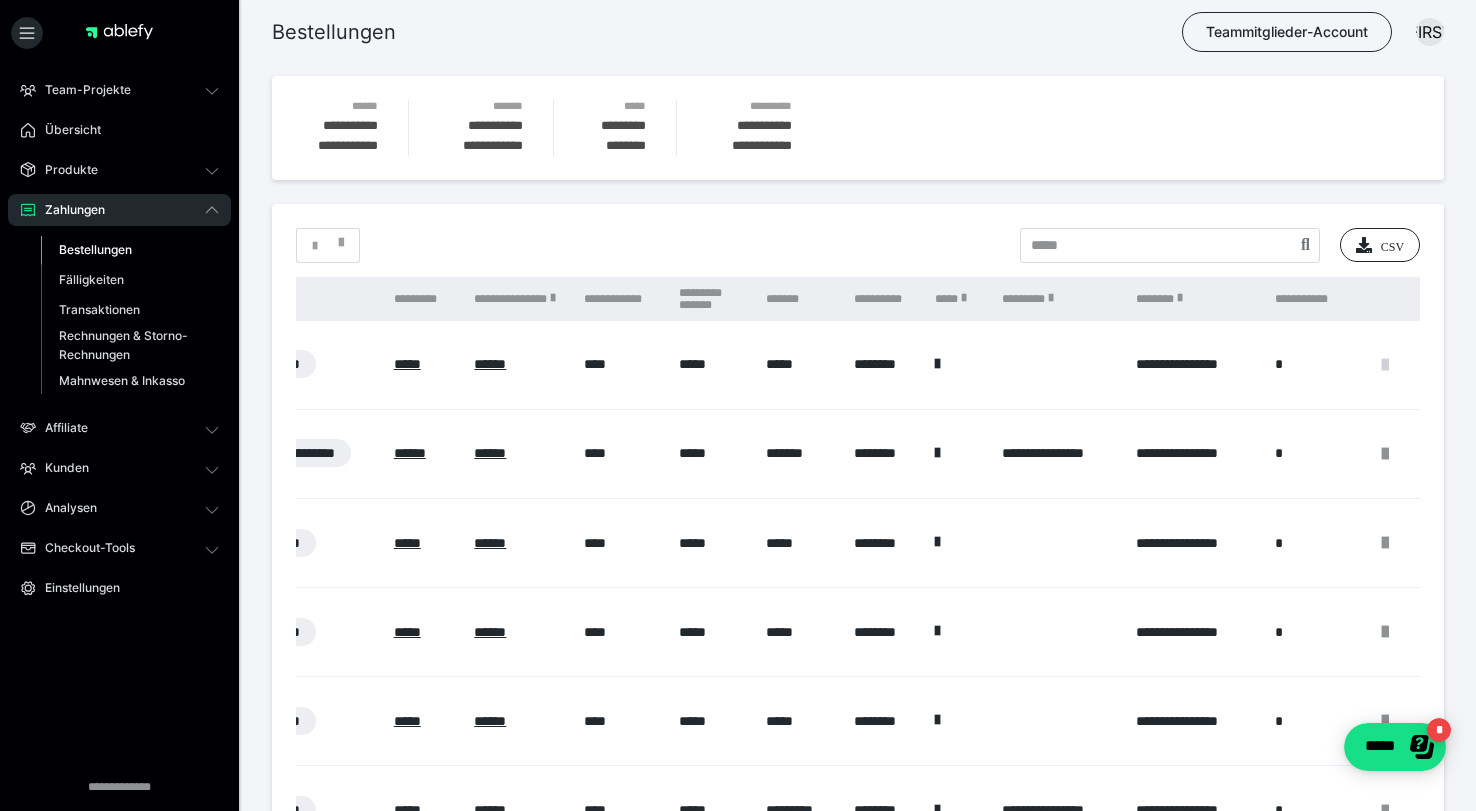 click at bounding box center (1385, 365) 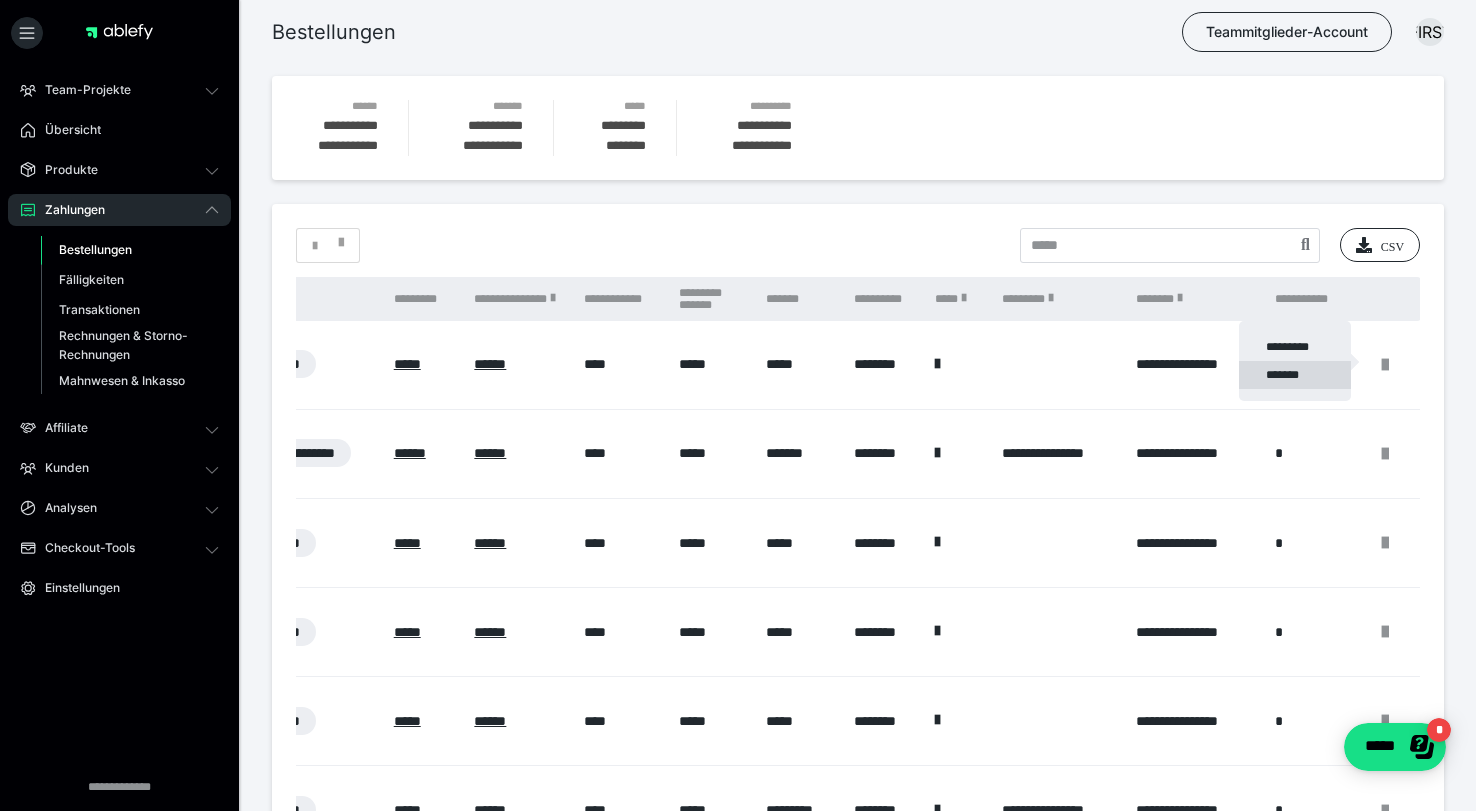 click on "*******" at bounding box center (1295, 375) 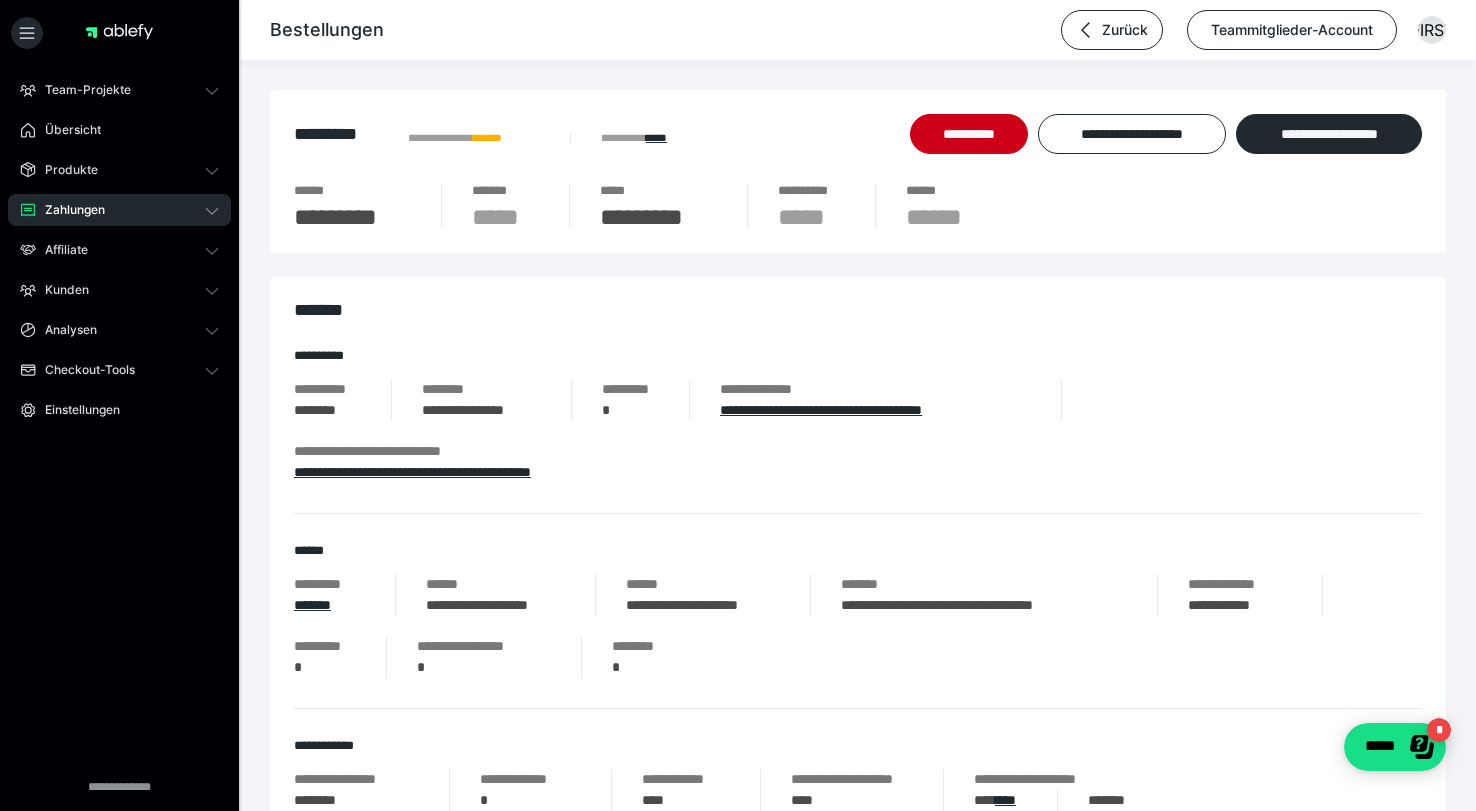 click on "Zahlungen" at bounding box center [119, 210] 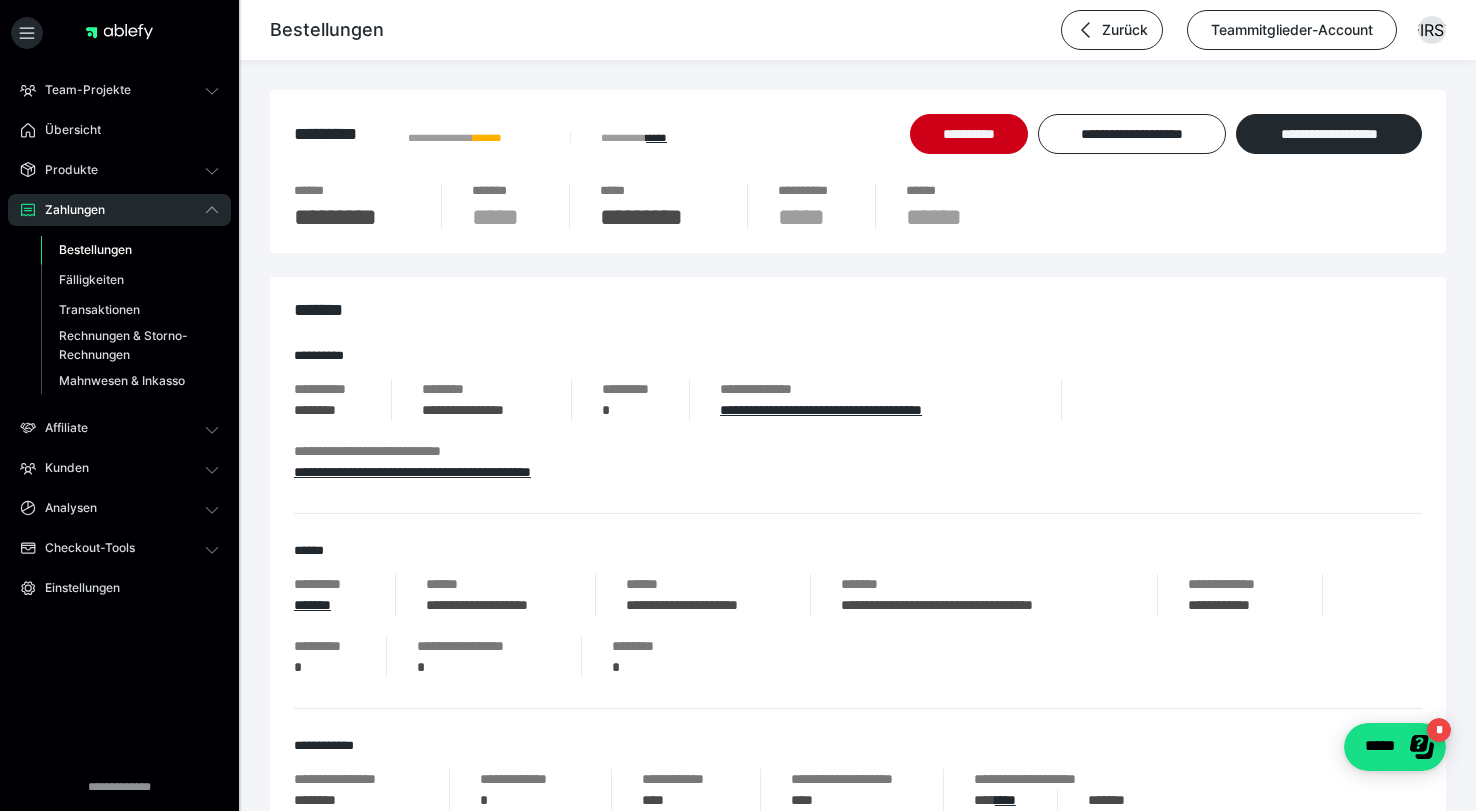 click on "Bestellungen" at bounding box center (95, 249) 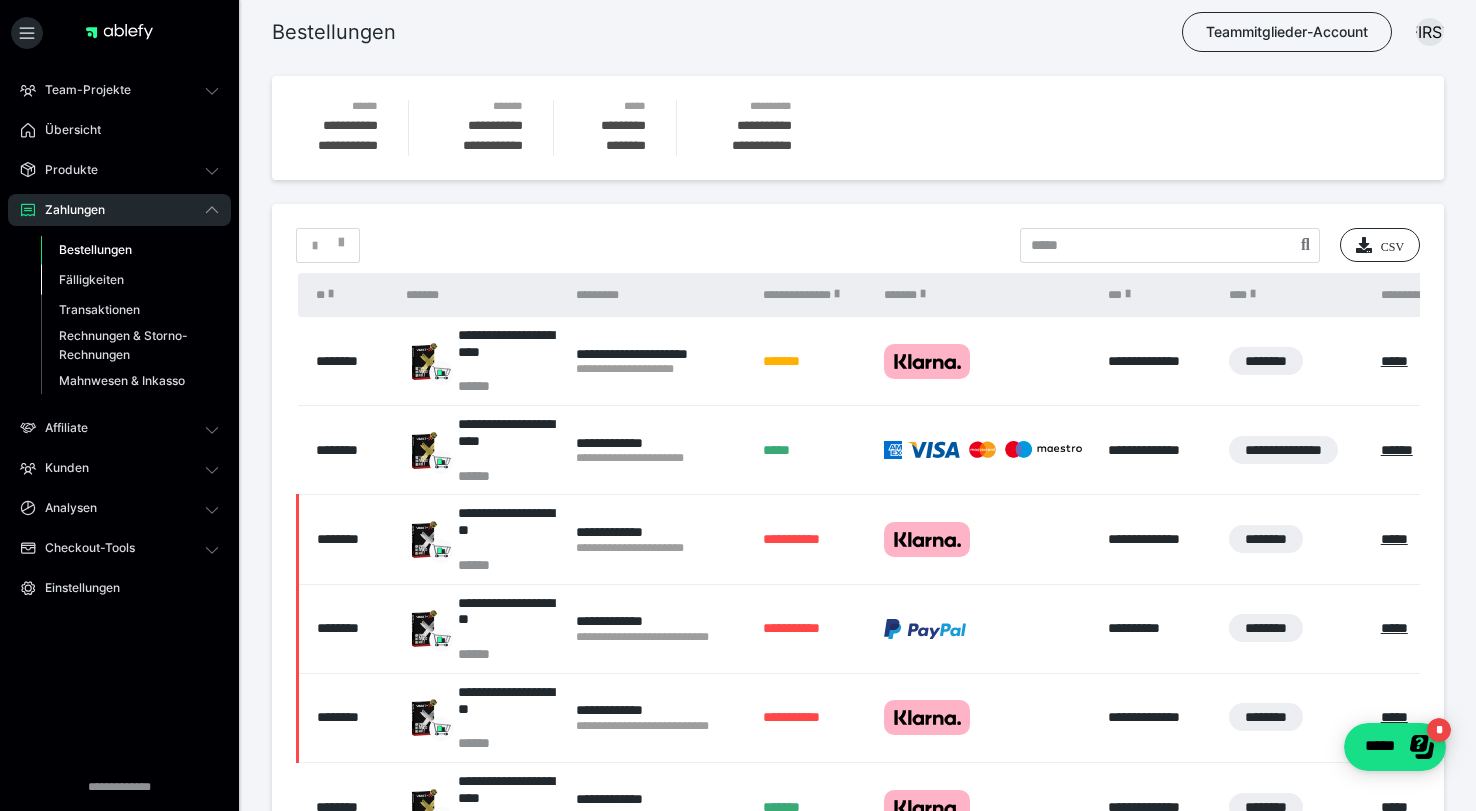click on "Fälligkeiten" at bounding box center (91, 279) 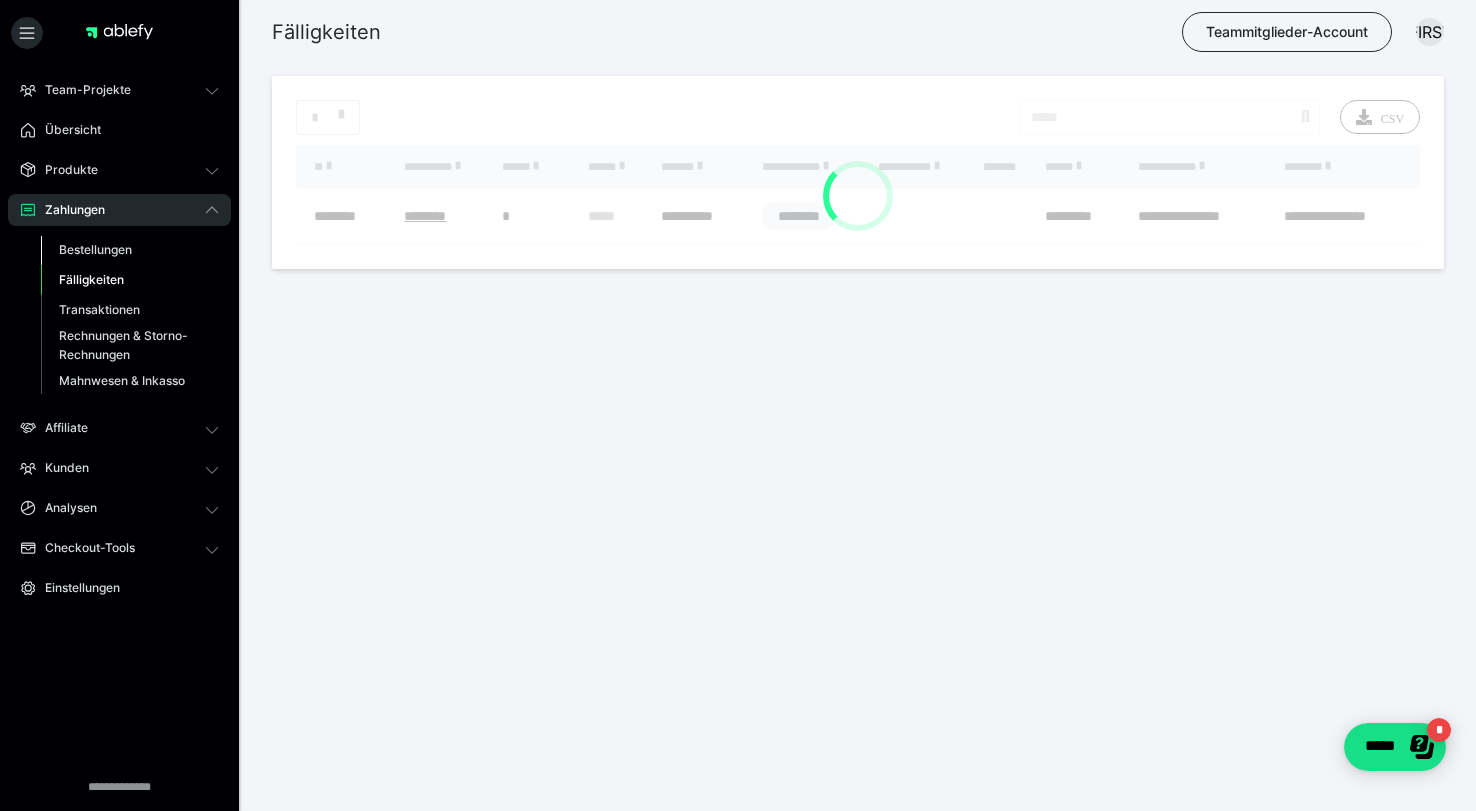 click on "Bestellungen" at bounding box center (95, 249) 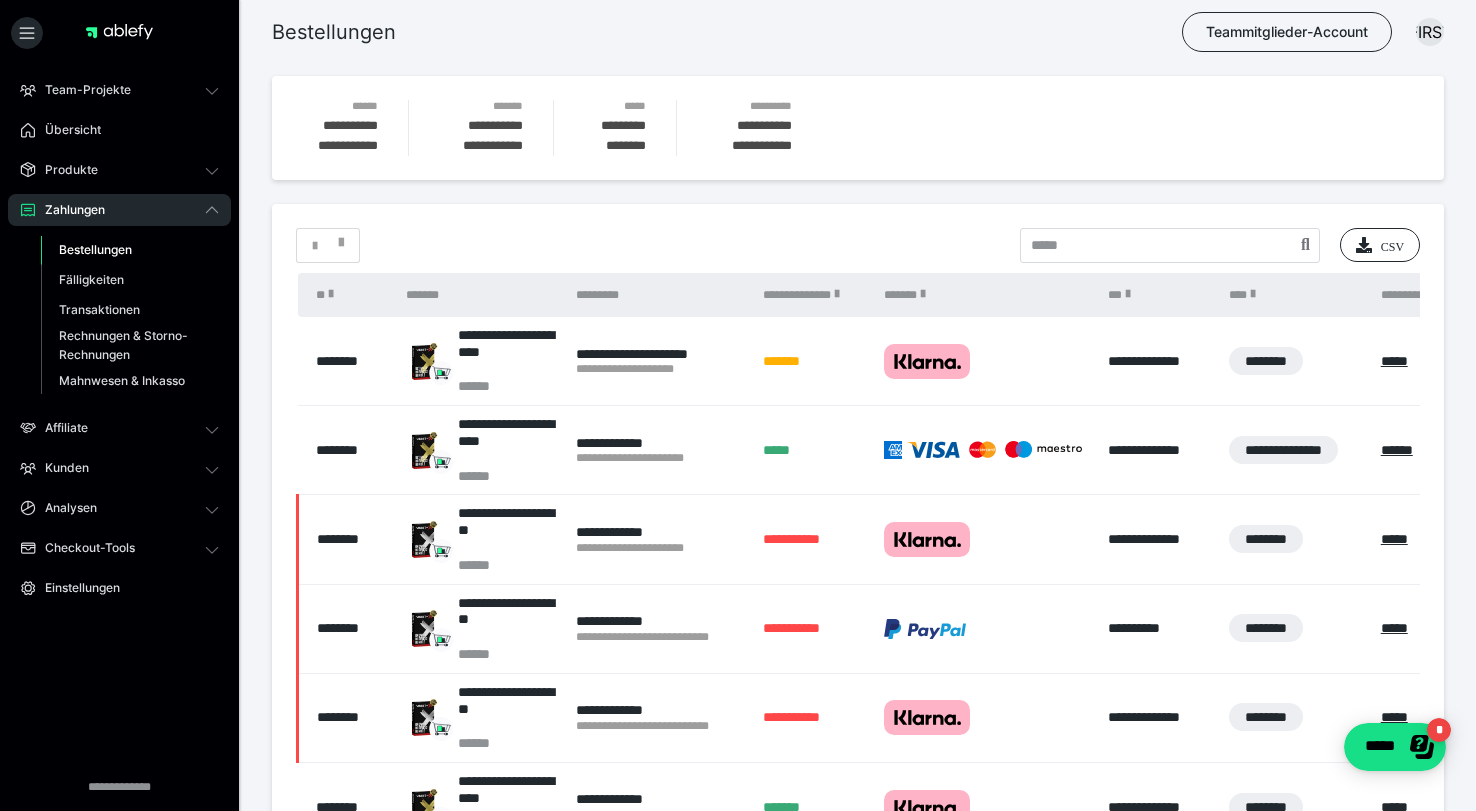 scroll, scrollTop: 0, scrollLeft: 987, axis: horizontal 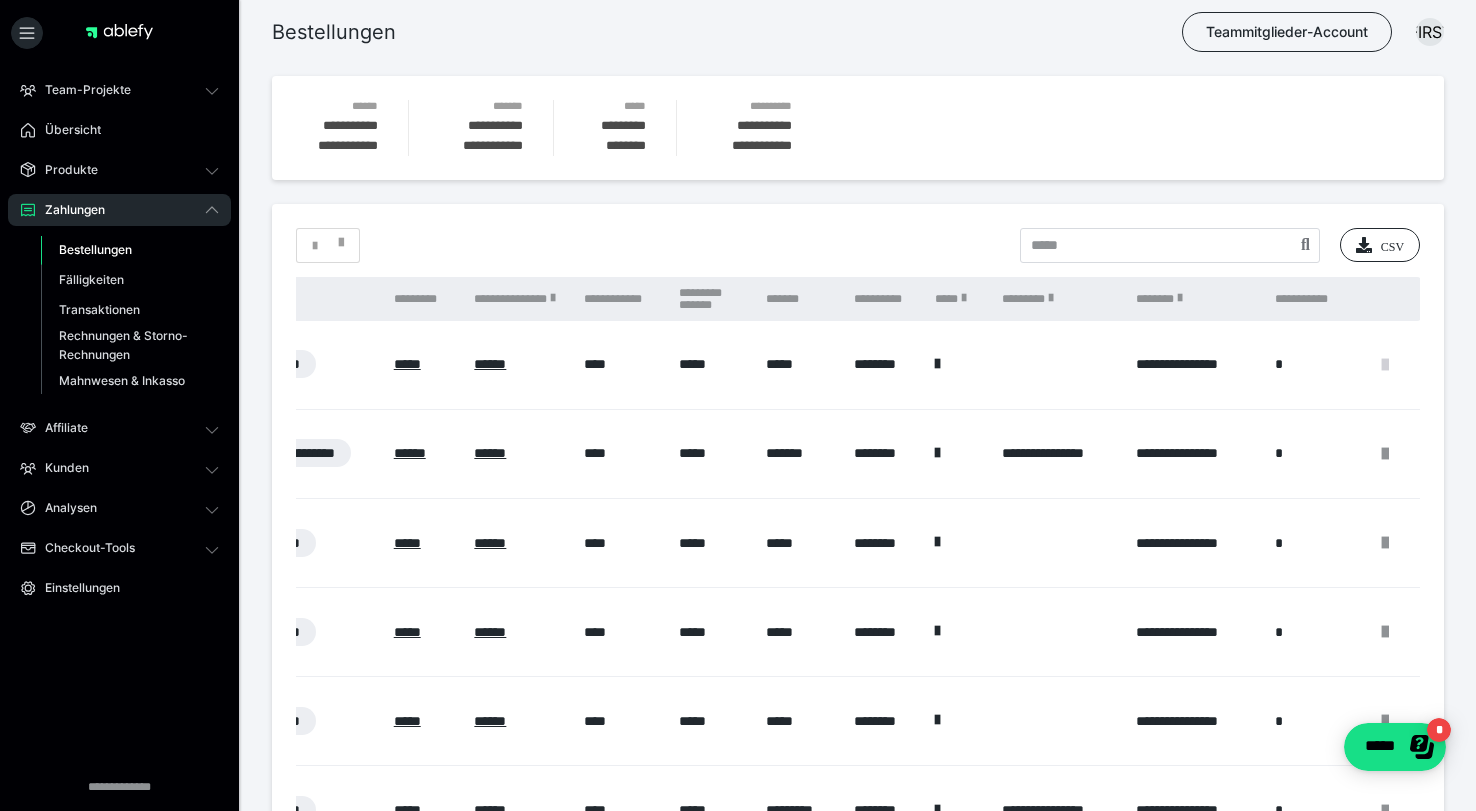 click at bounding box center (1385, 365) 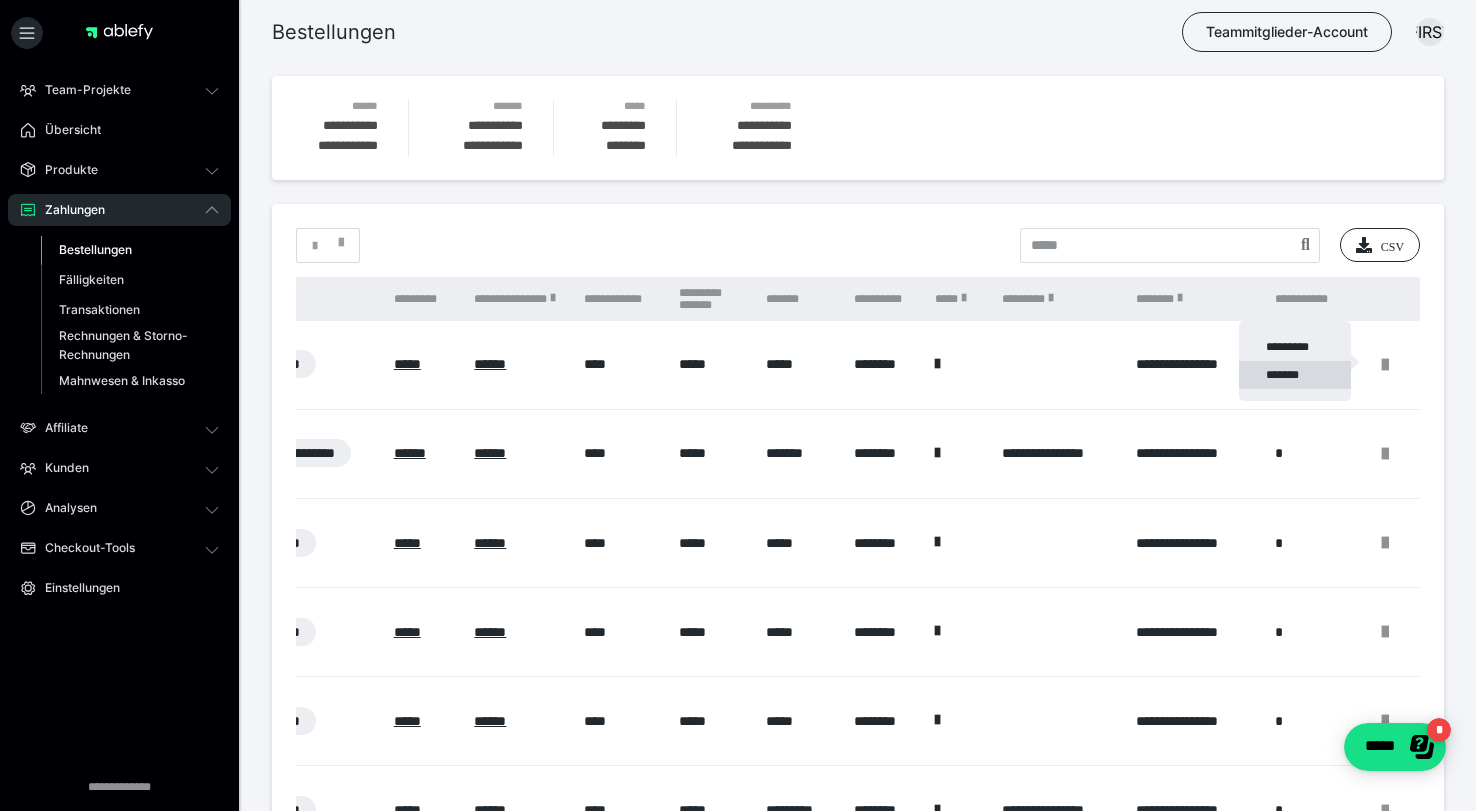 click on "*******" at bounding box center [1295, 375] 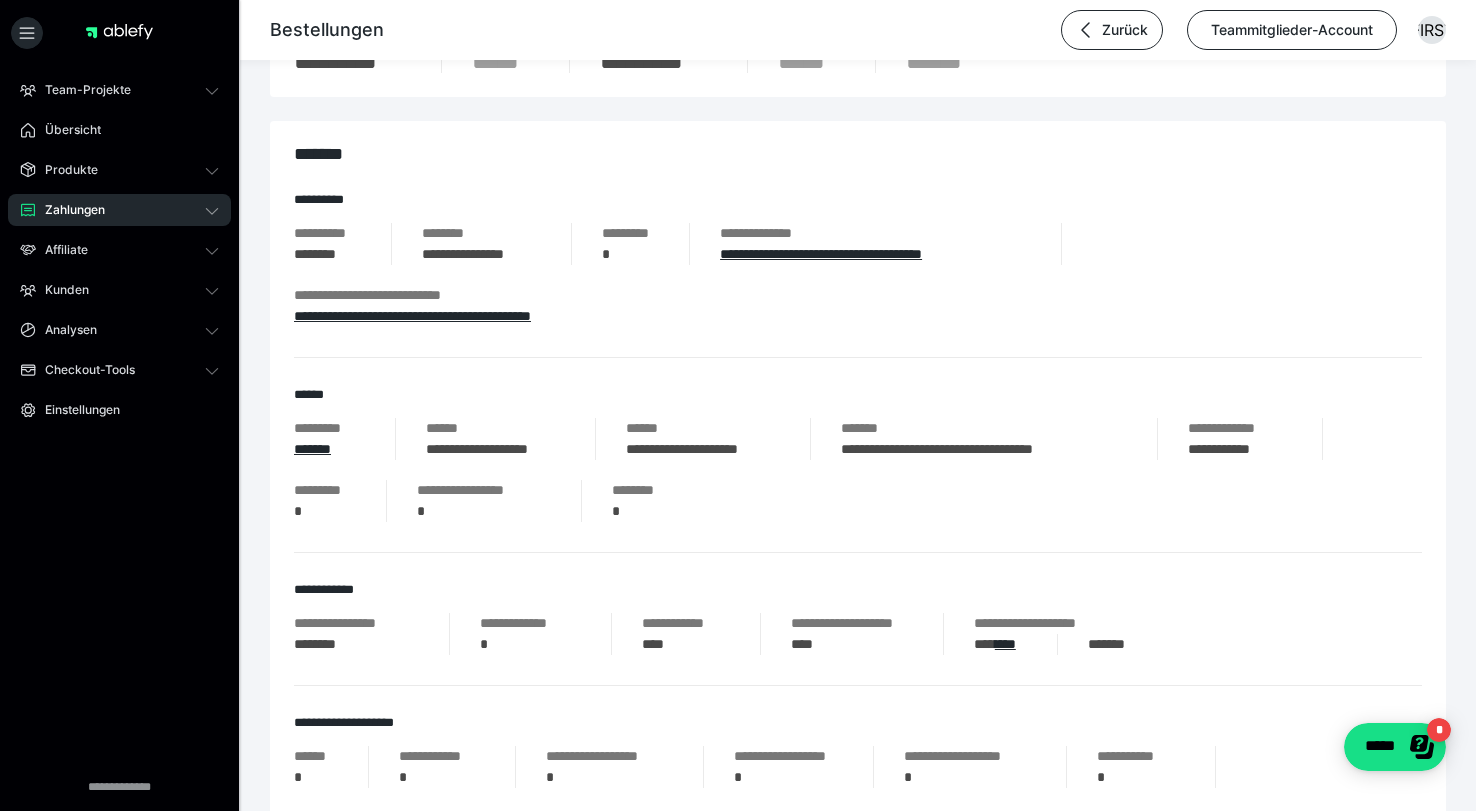 scroll, scrollTop: 188, scrollLeft: 0, axis: vertical 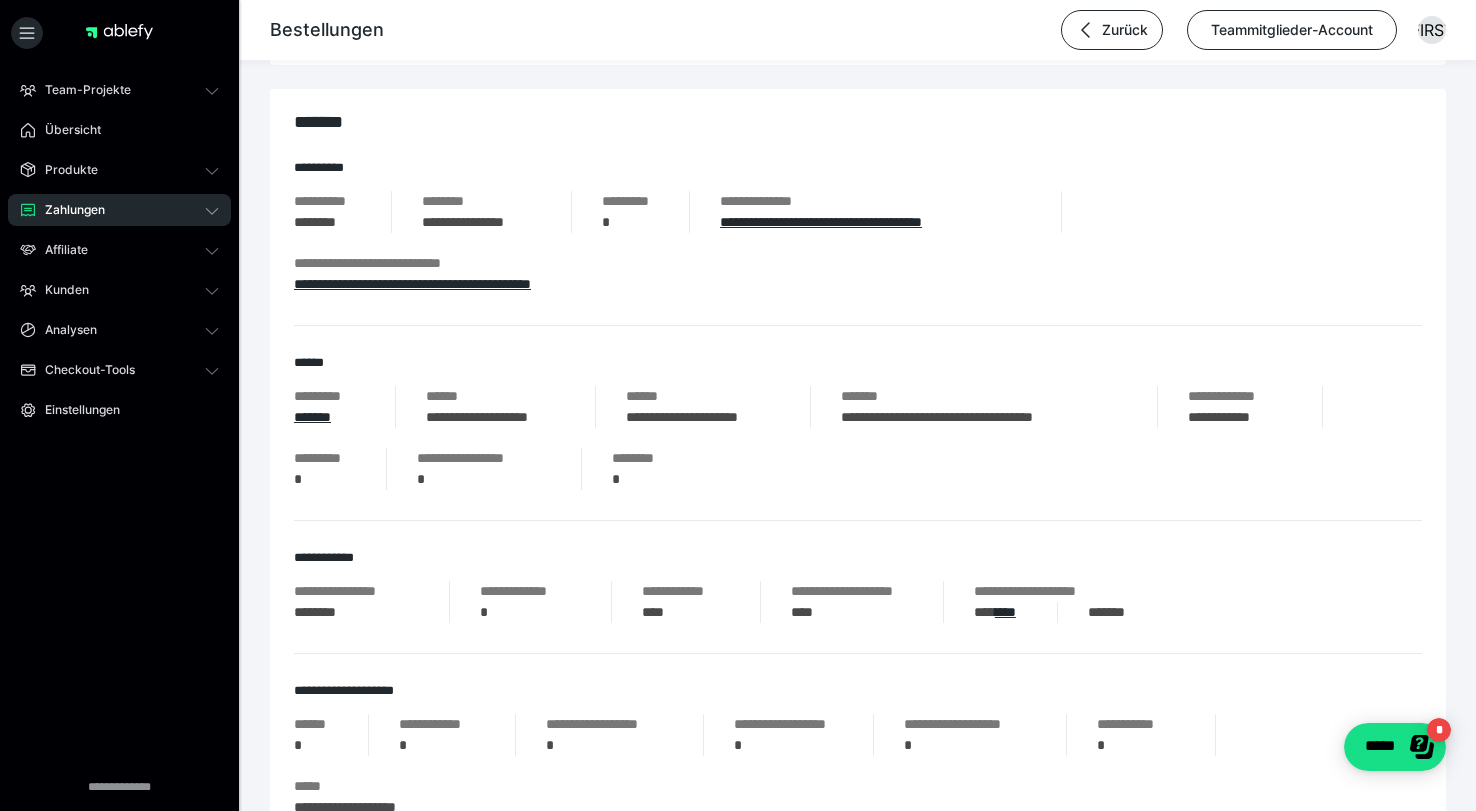 click on "Zahlungen" at bounding box center (119, 210) 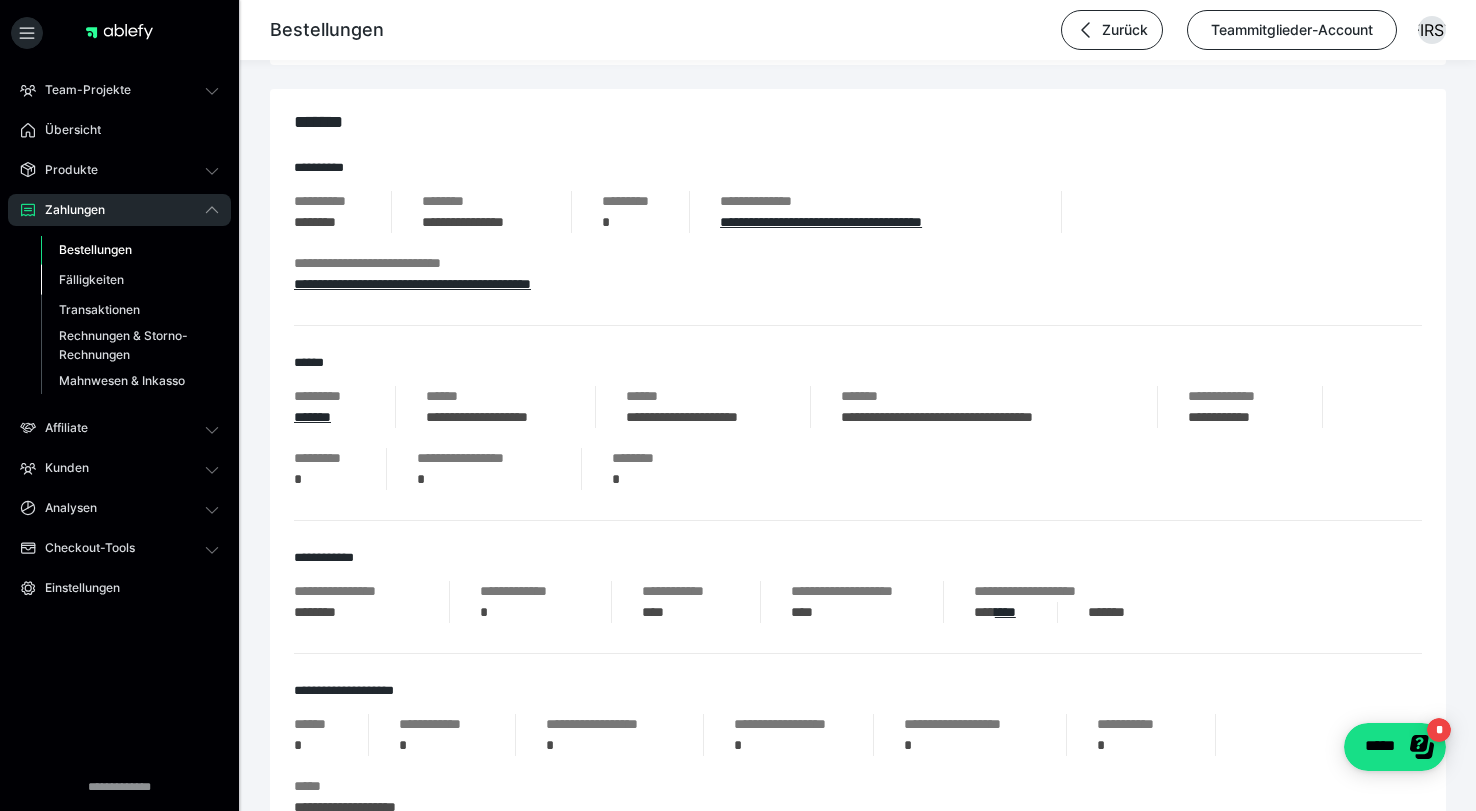click on "Fälligkeiten" at bounding box center [91, 279] 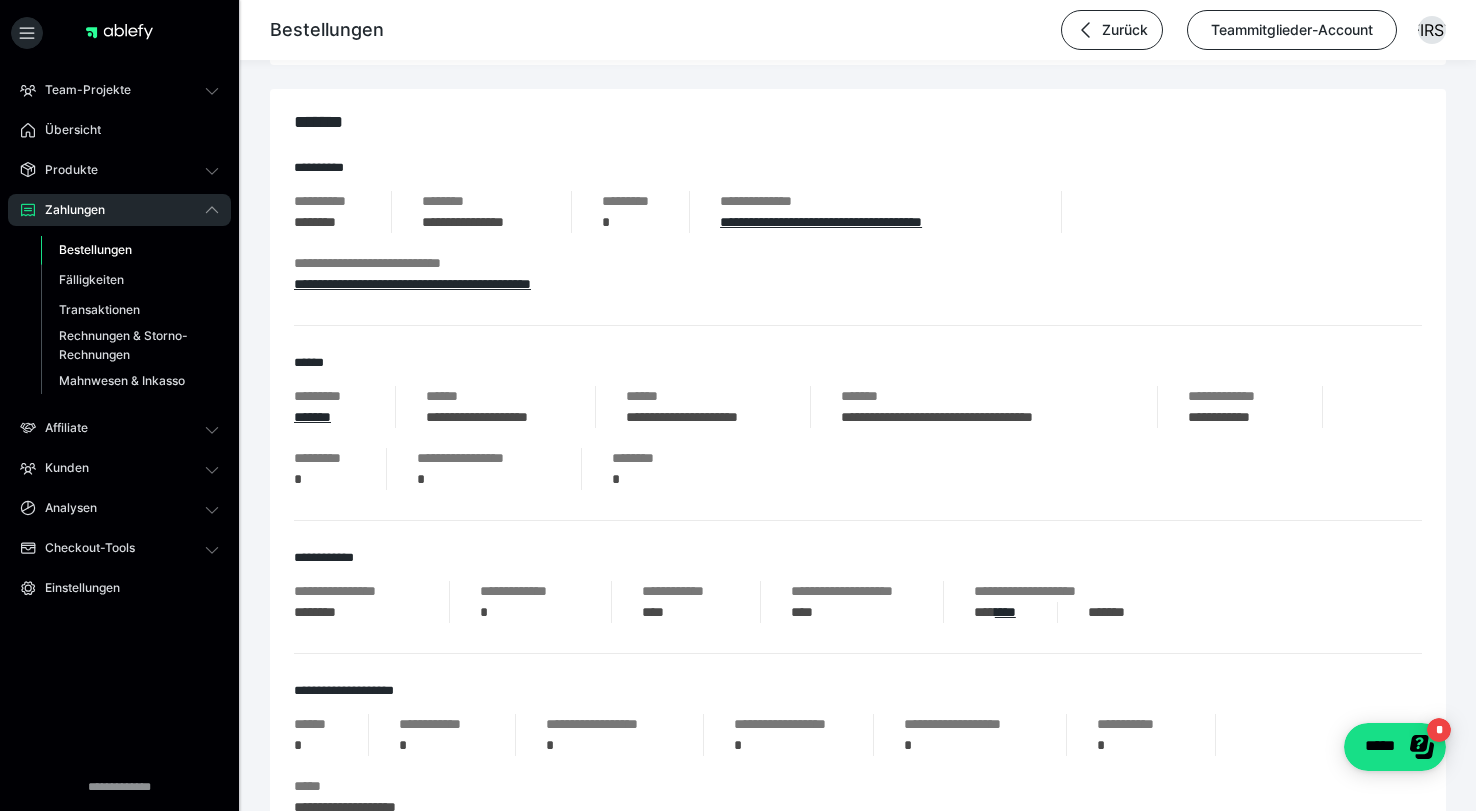 scroll, scrollTop: 0, scrollLeft: 0, axis: both 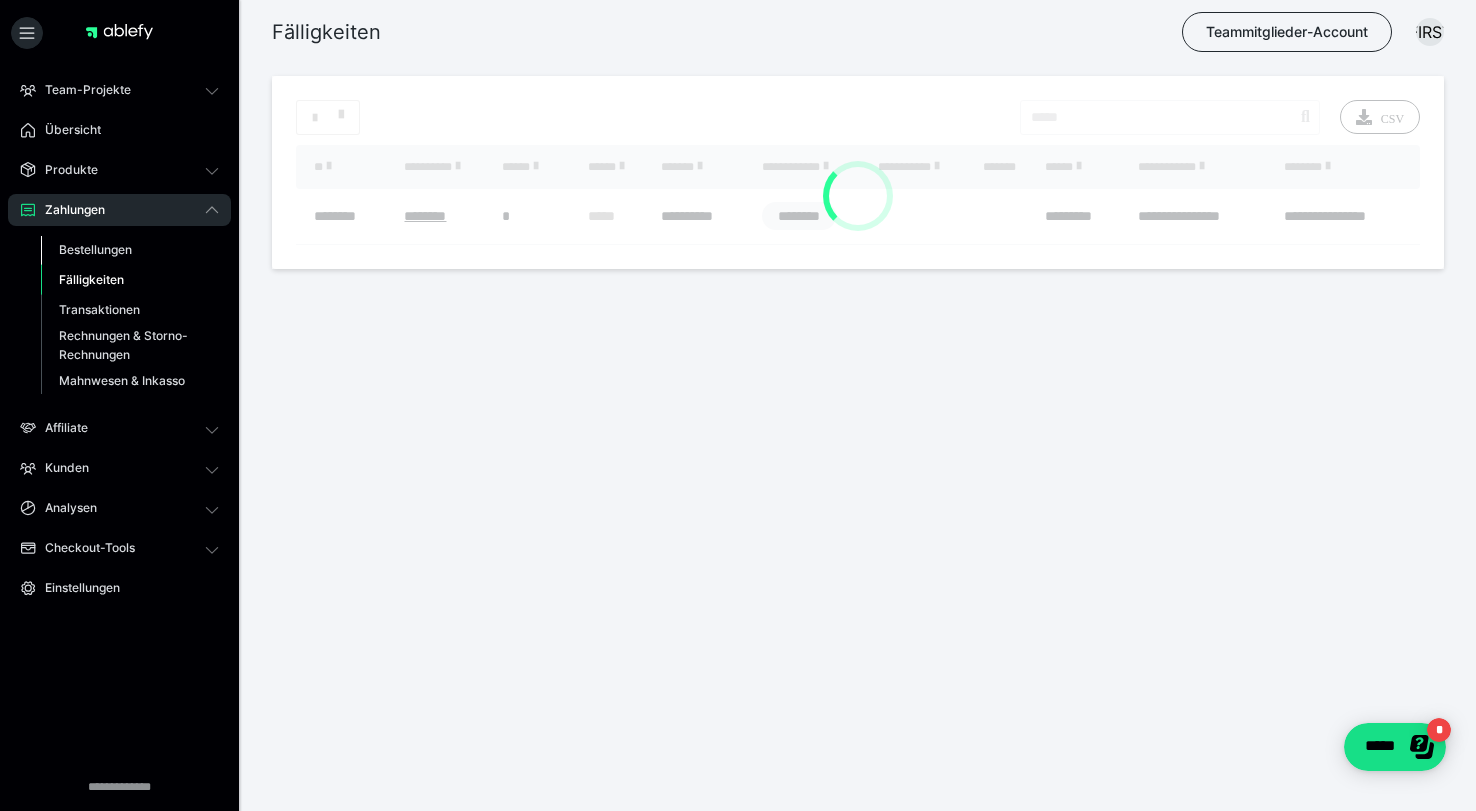 click on "Bestellungen" at bounding box center (95, 249) 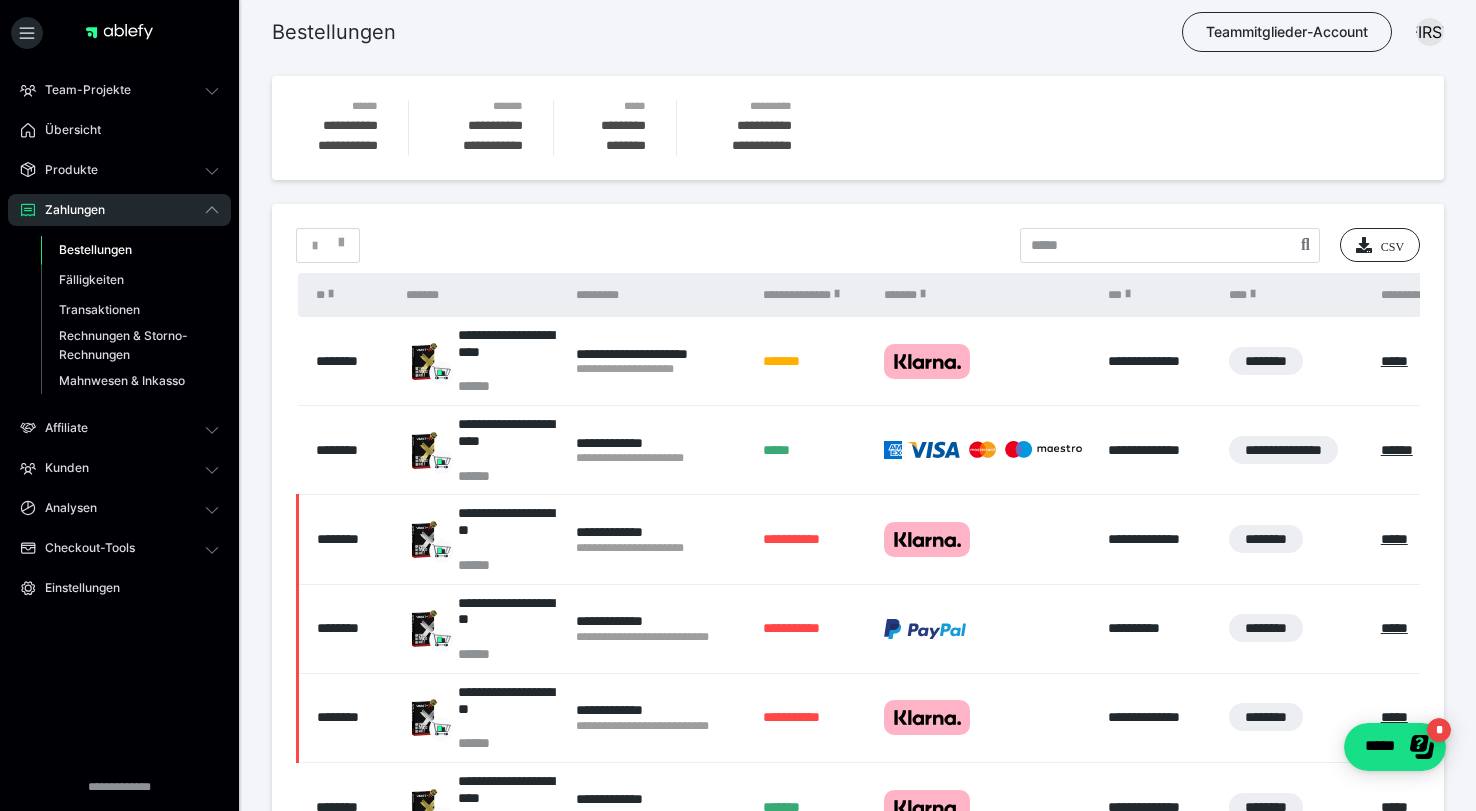 scroll, scrollTop: 6, scrollLeft: 0, axis: vertical 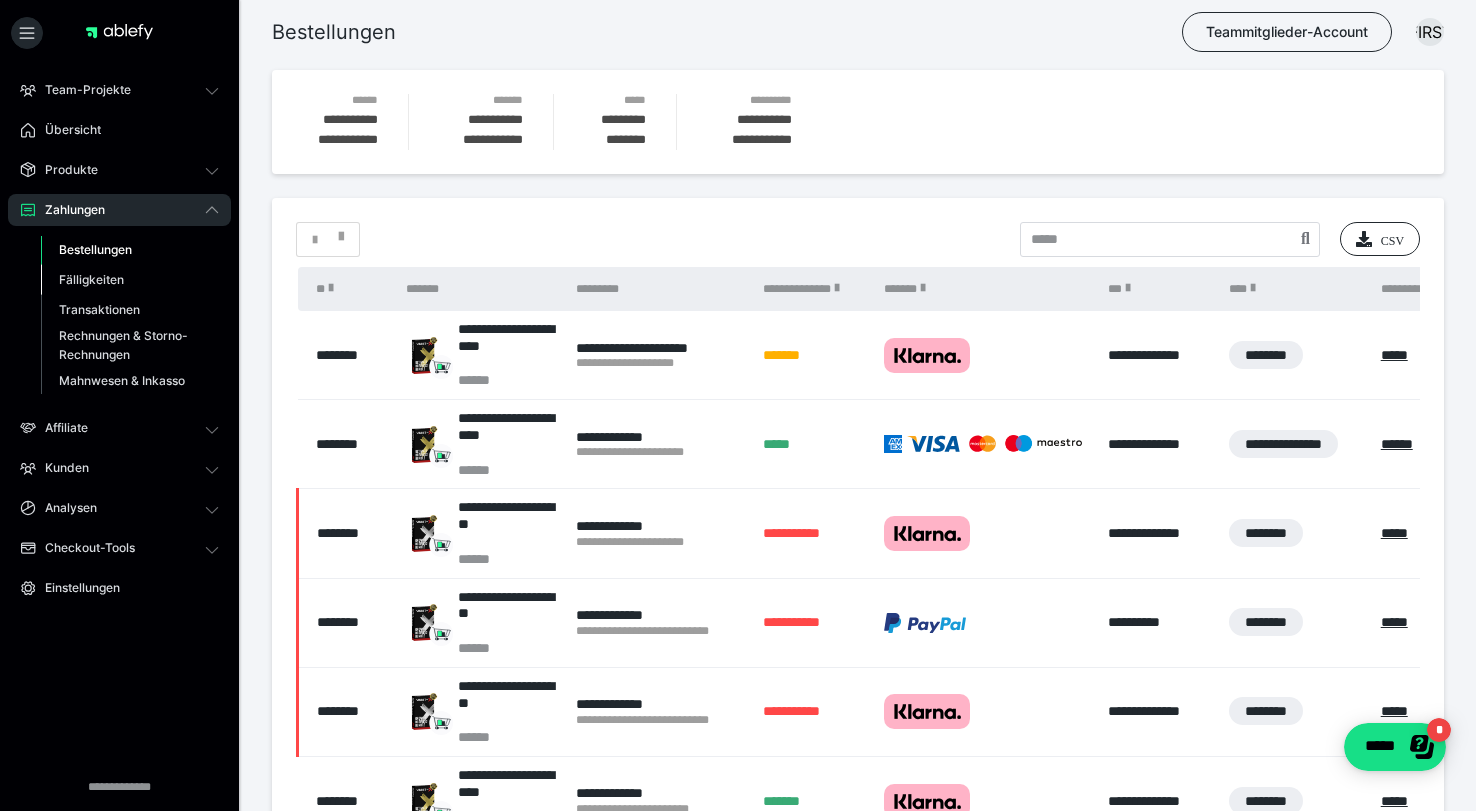 click on "Fälligkeiten" at bounding box center [130, 280] 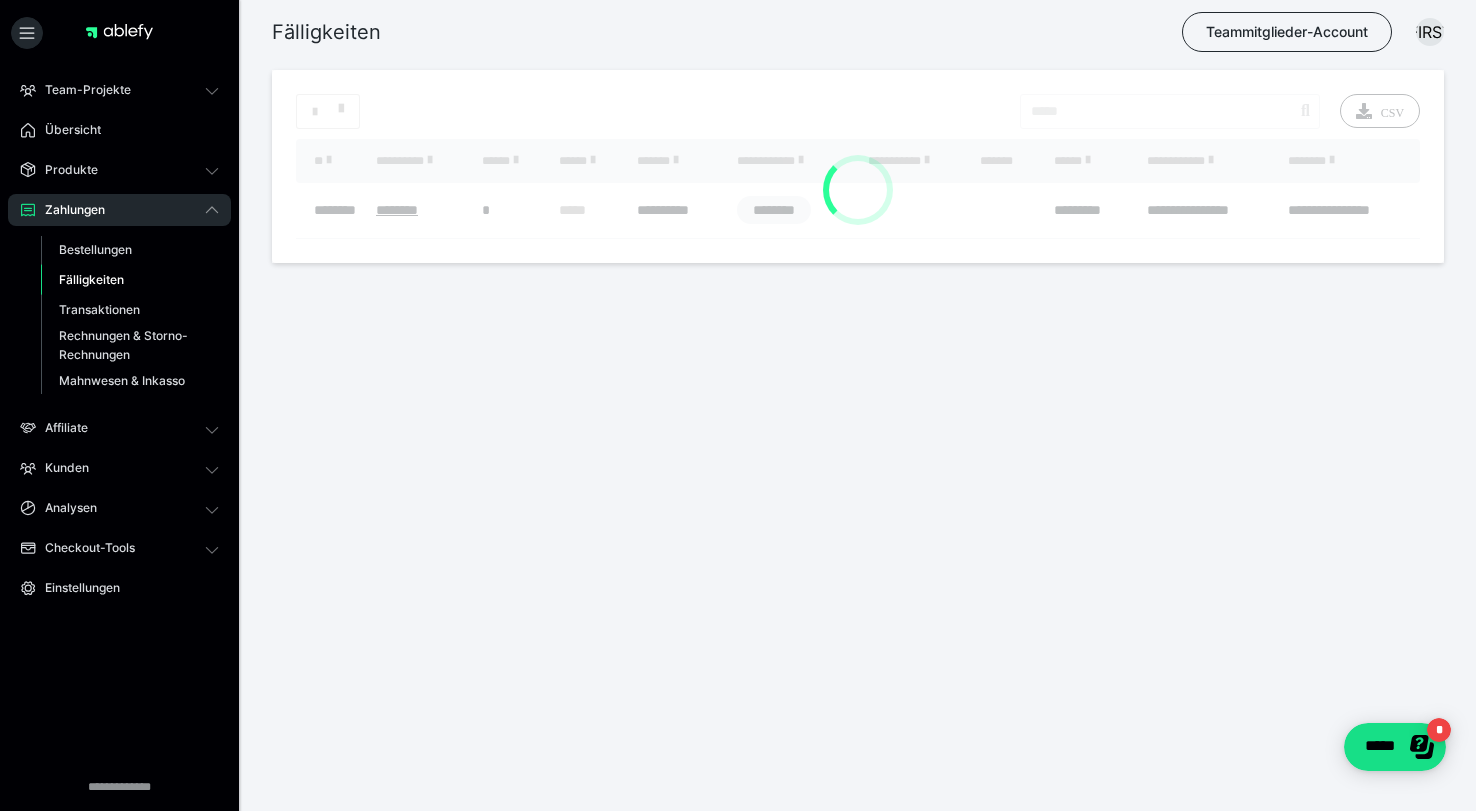 scroll, scrollTop: 0, scrollLeft: 0, axis: both 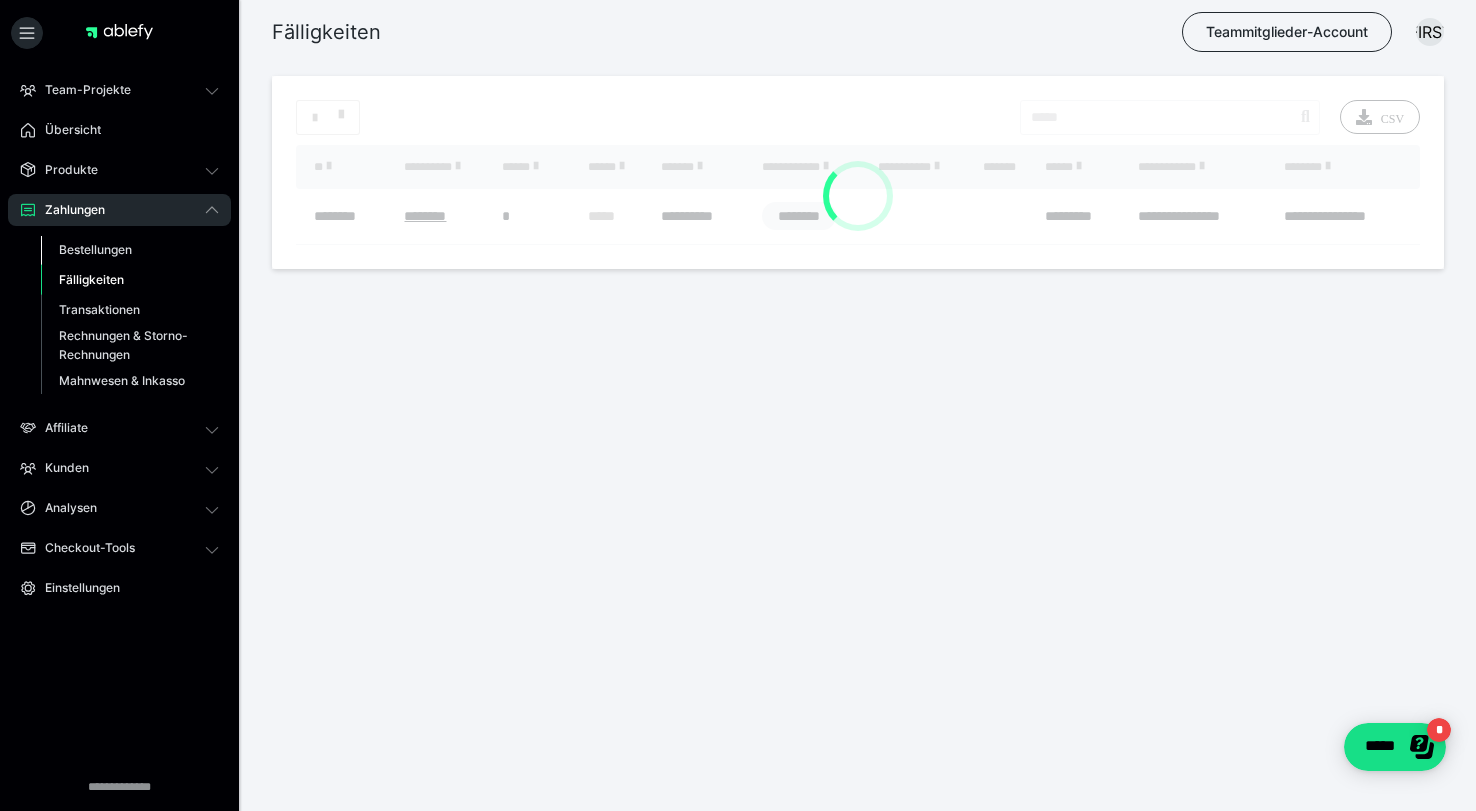 click on "Bestellungen" at bounding box center (95, 249) 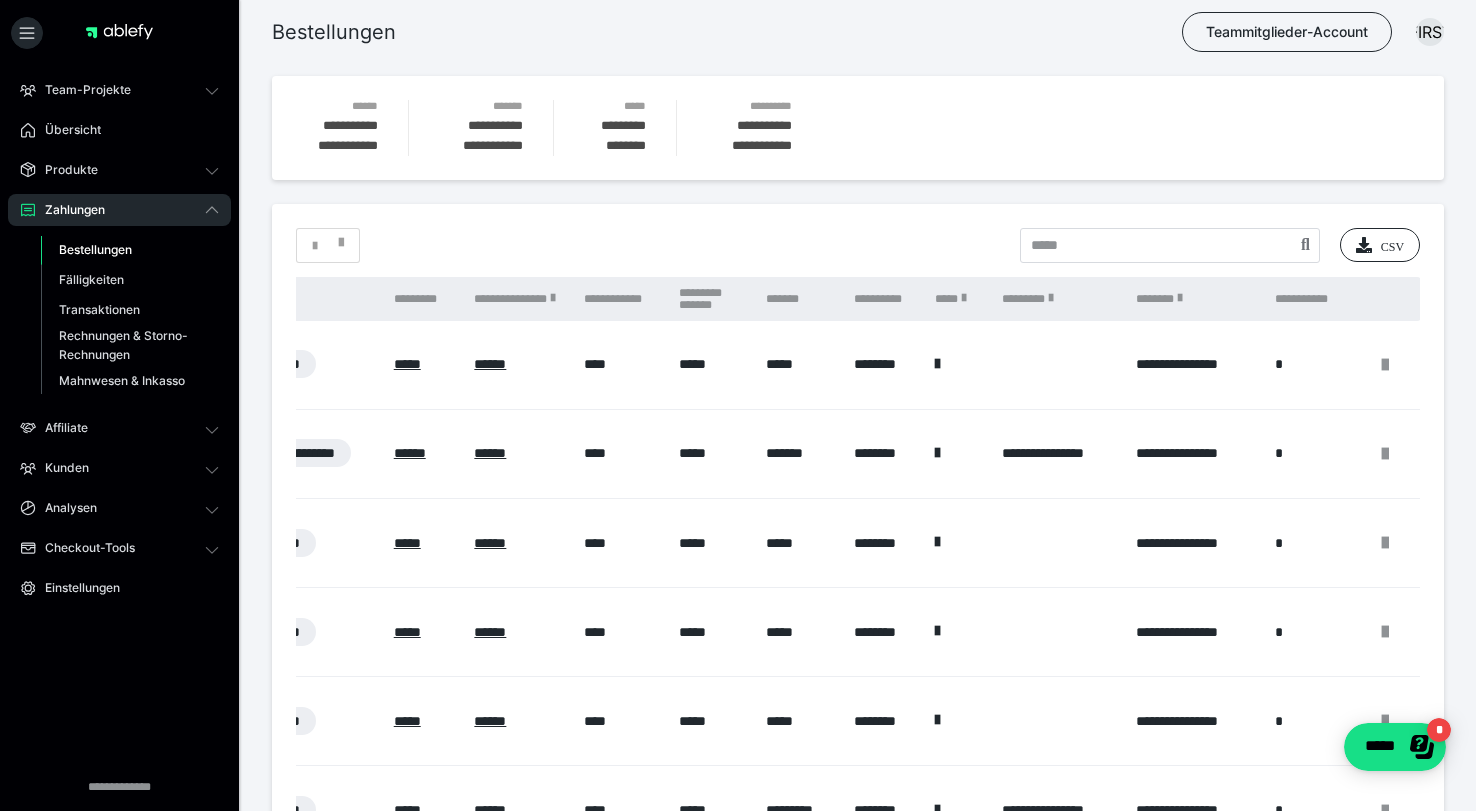 scroll, scrollTop: 0, scrollLeft: 0, axis: both 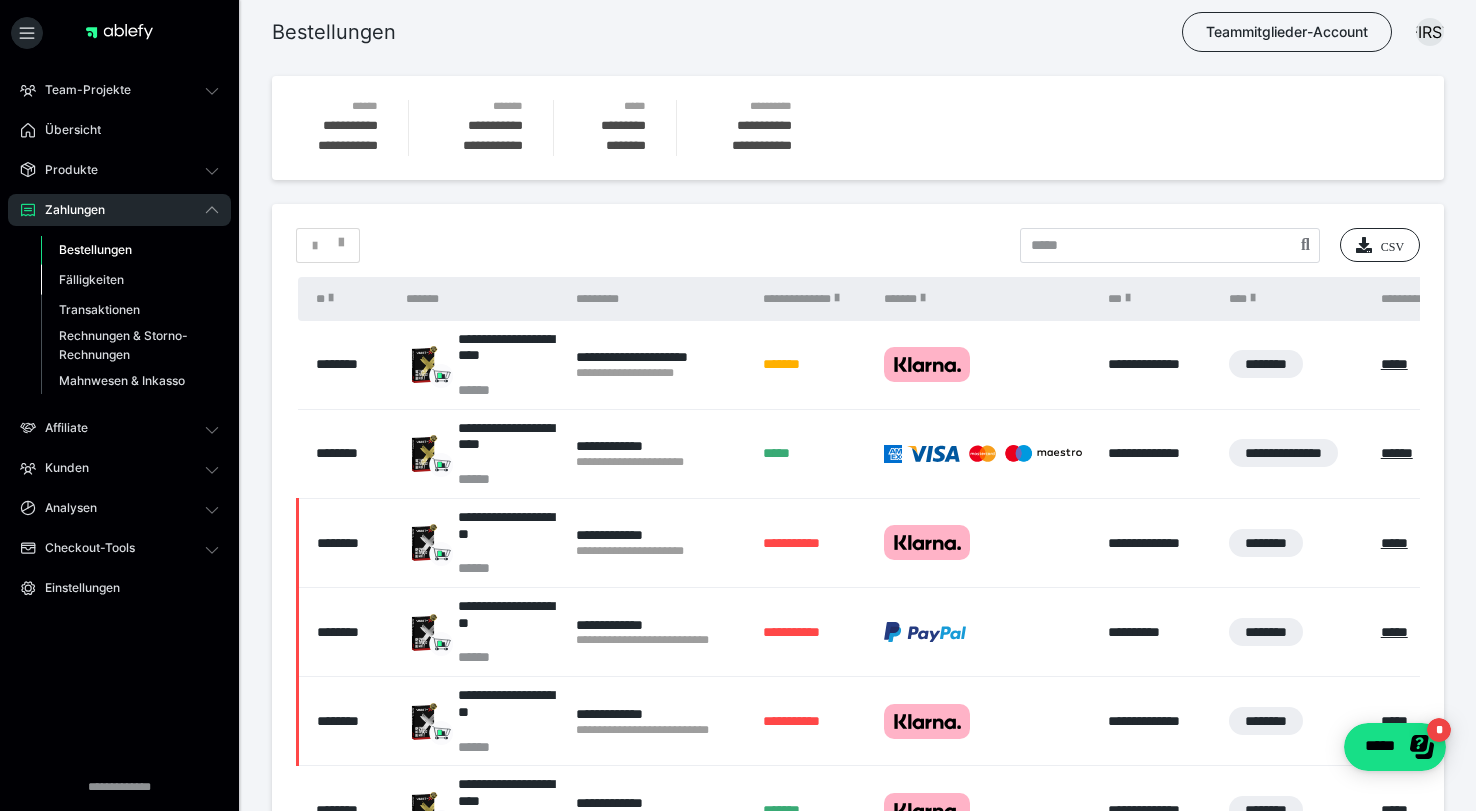 click on "Fälligkeiten" at bounding box center [91, 279] 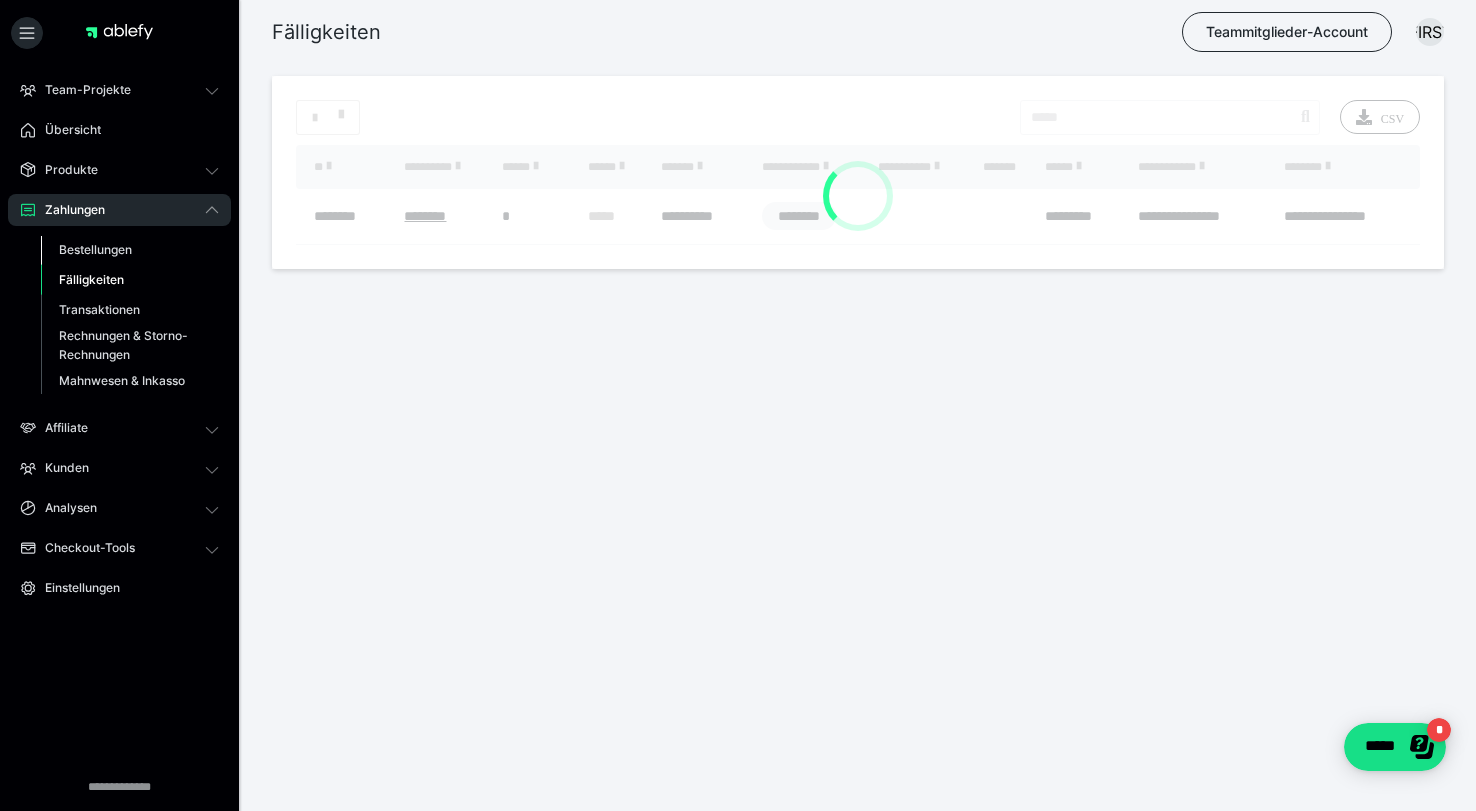 click on "Bestellungen" at bounding box center [95, 249] 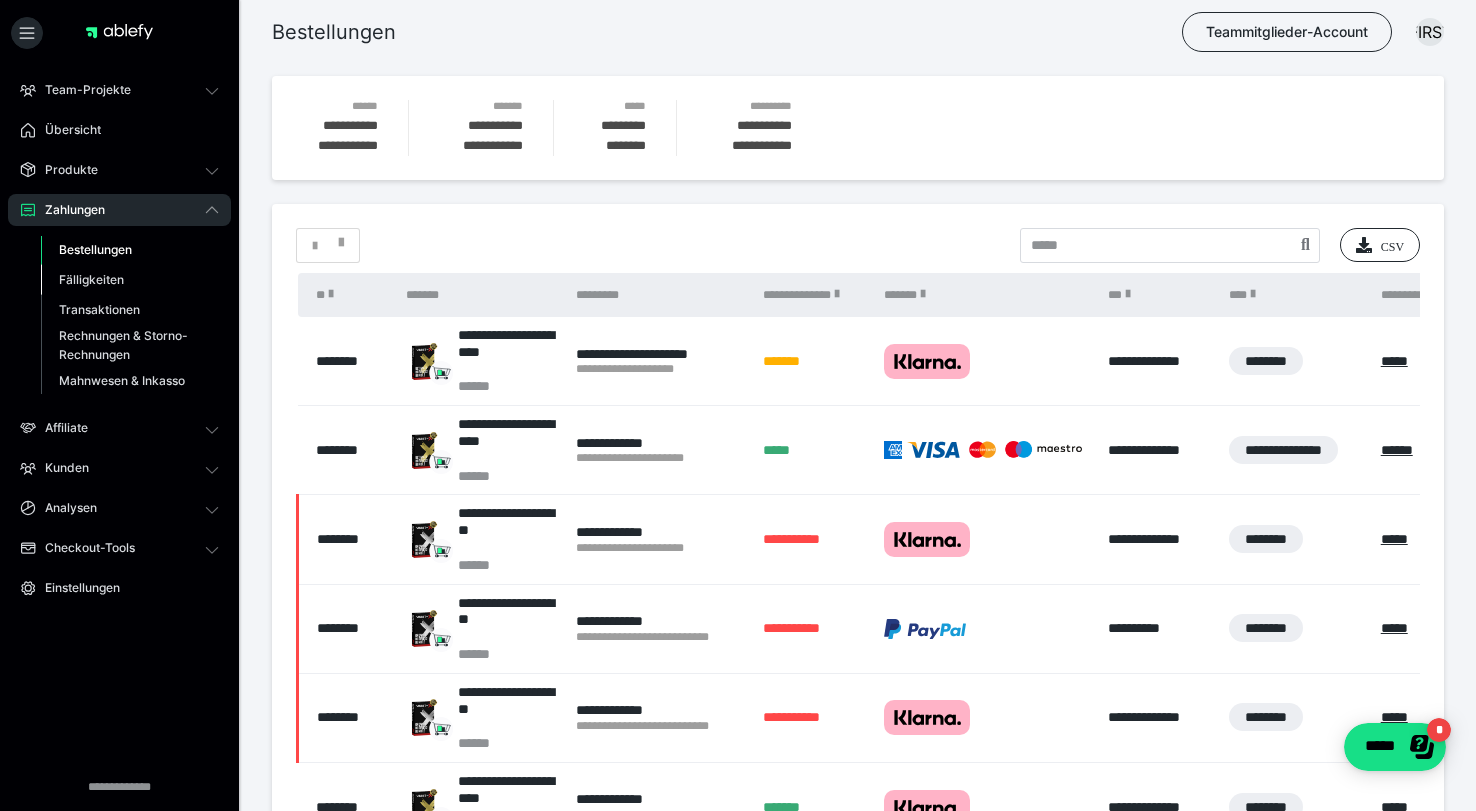 click on "Fälligkeiten" at bounding box center (91, 279) 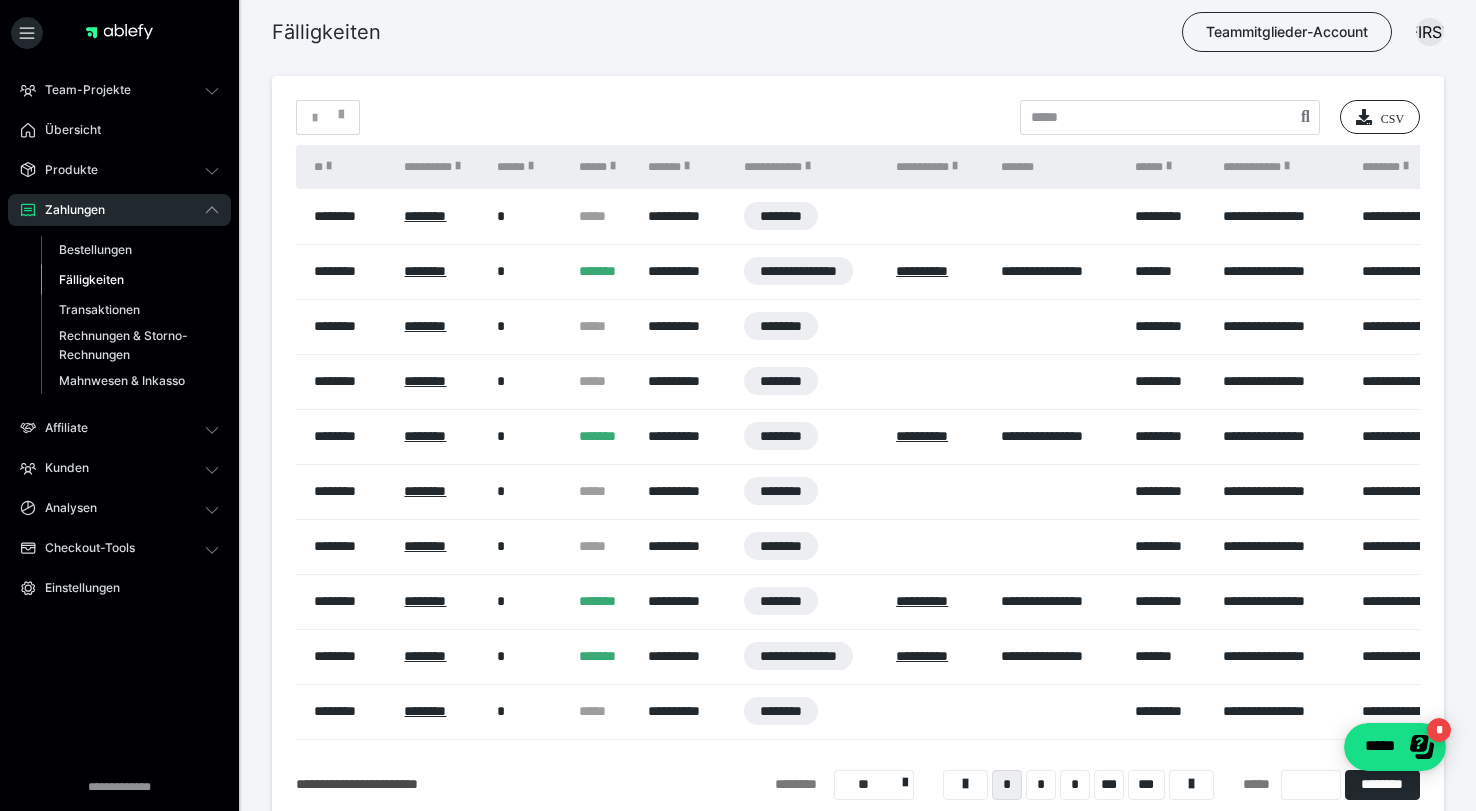 click on "Zahlungen Bestellungen Fälligkeiten Transaktionen Rechnungen & Storno-Rechnungen Mahnwesen & Inkasso" at bounding box center (119, 299) 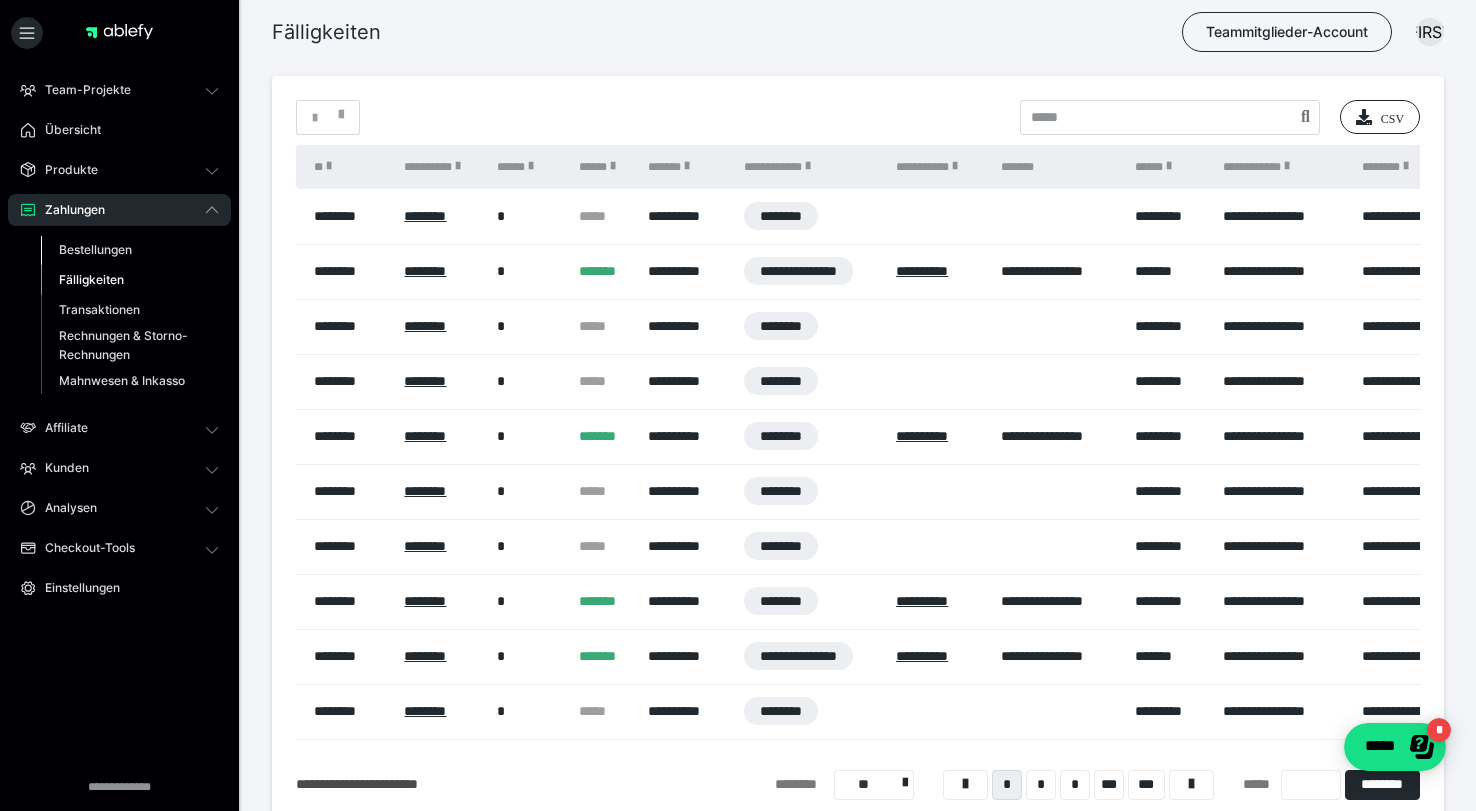 click on "Bestellungen" at bounding box center [130, 250] 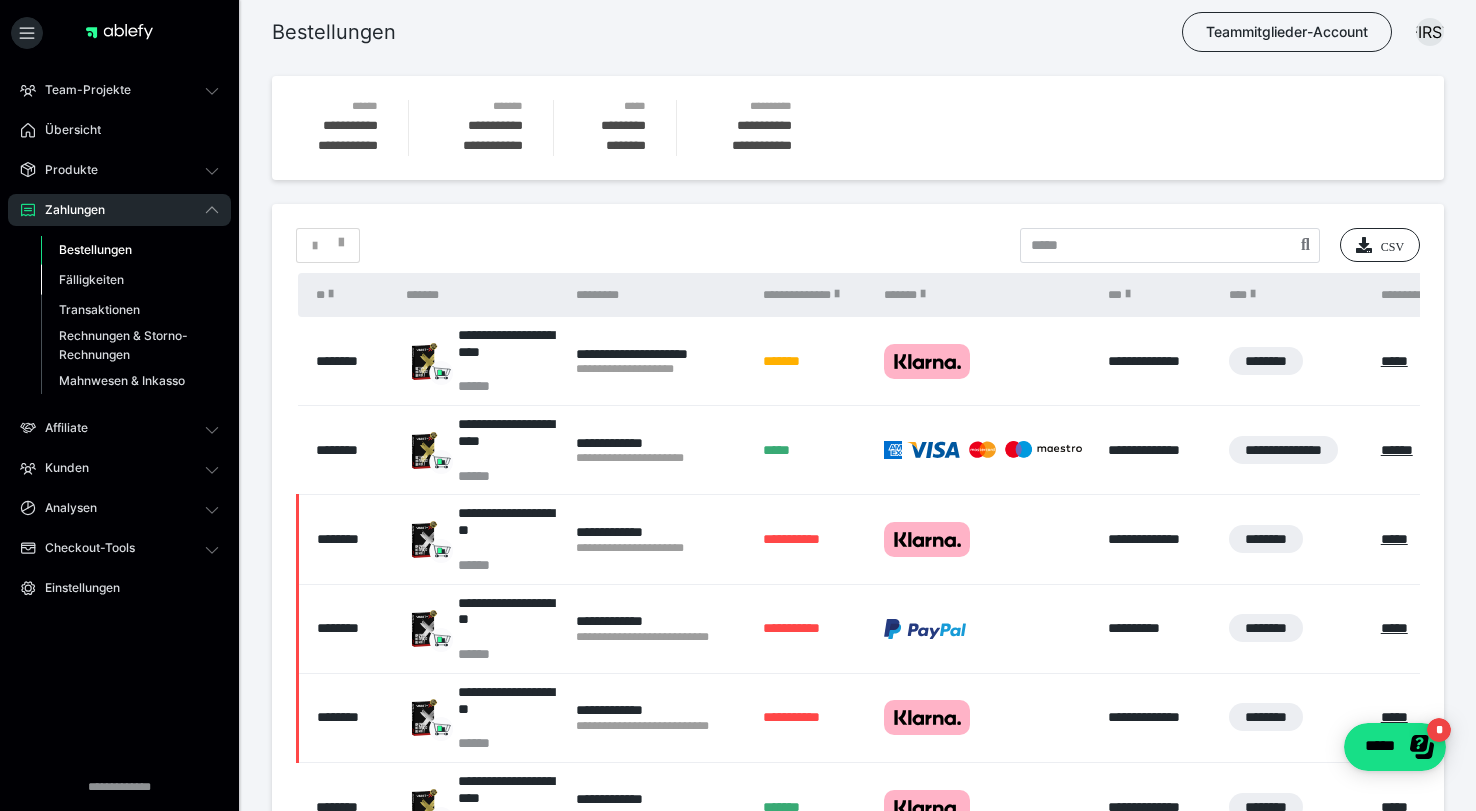click on "Fälligkeiten" at bounding box center (91, 279) 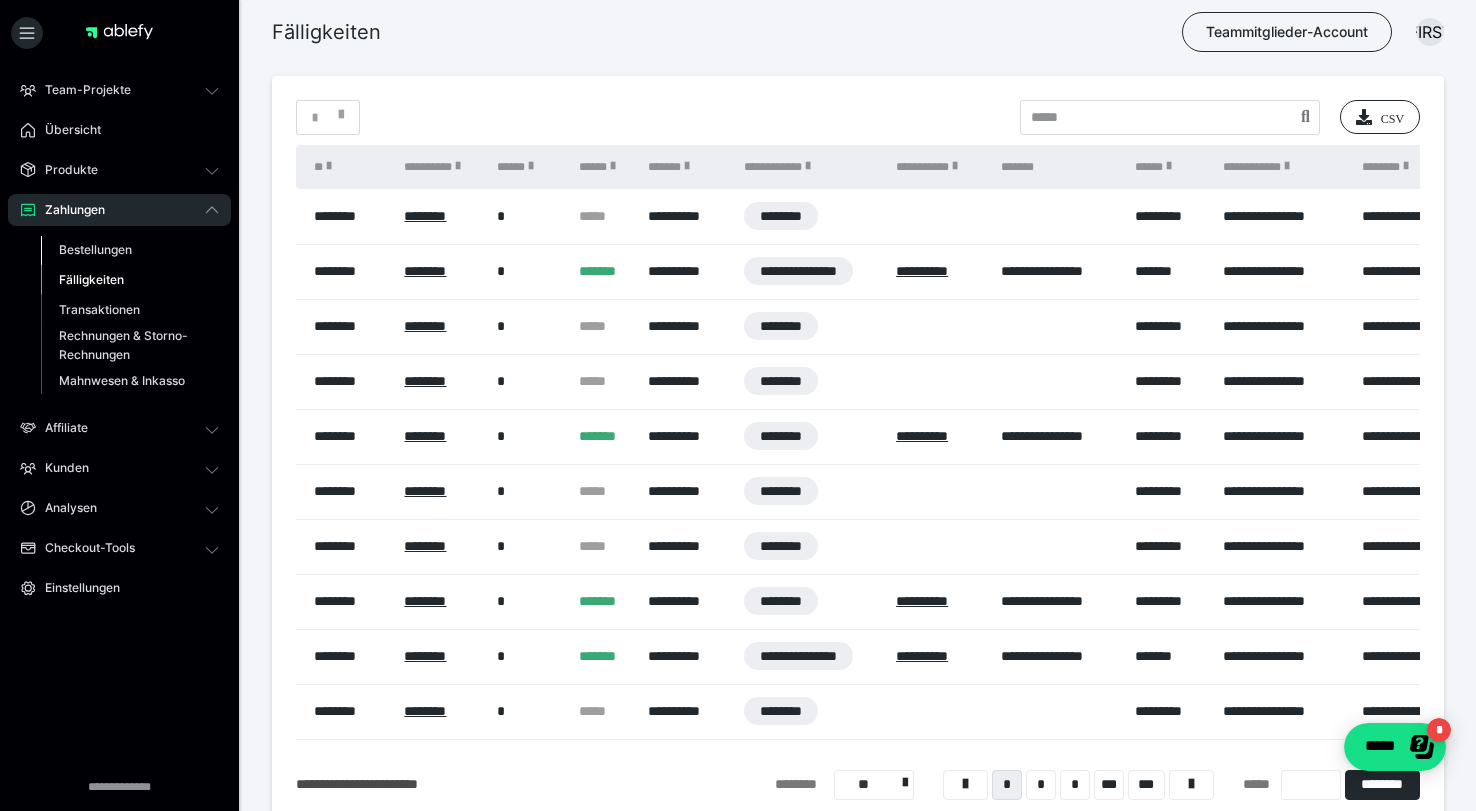 click on "Bestellungen" at bounding box center [95, 249] 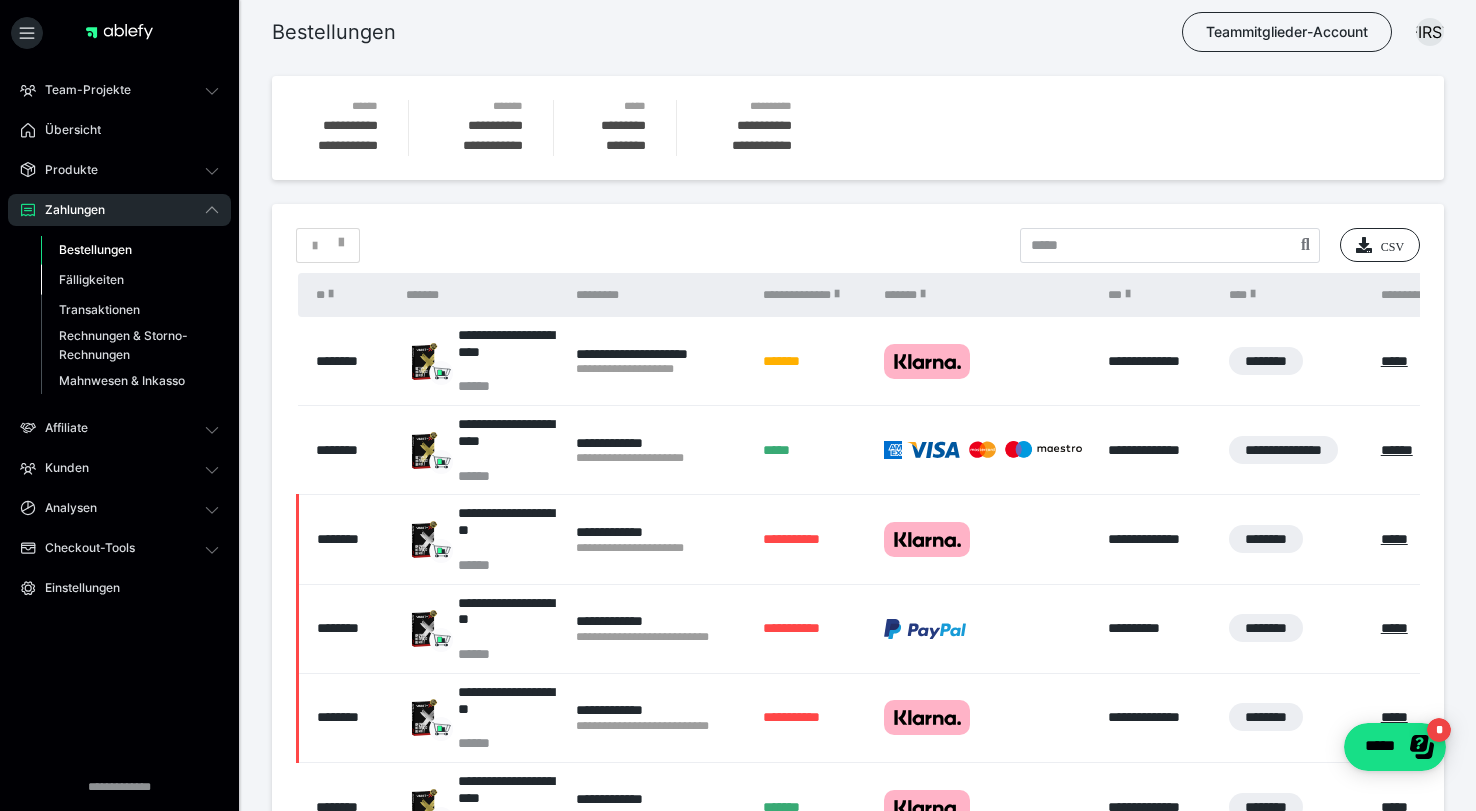 click on "Fälligkeiten" at bounding box center (91, 279) 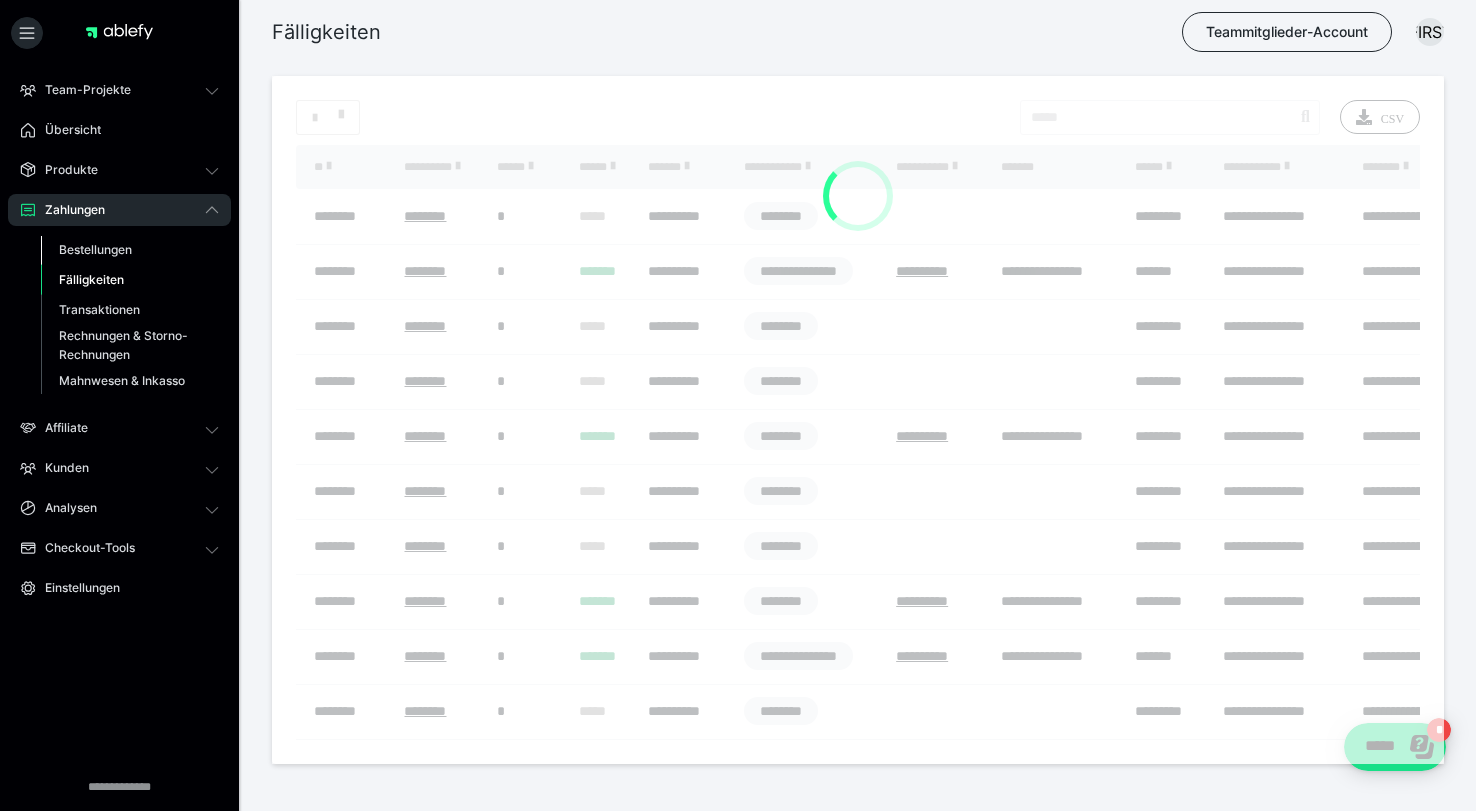 click on "Bestellungen" at bounding box center [95, 249] 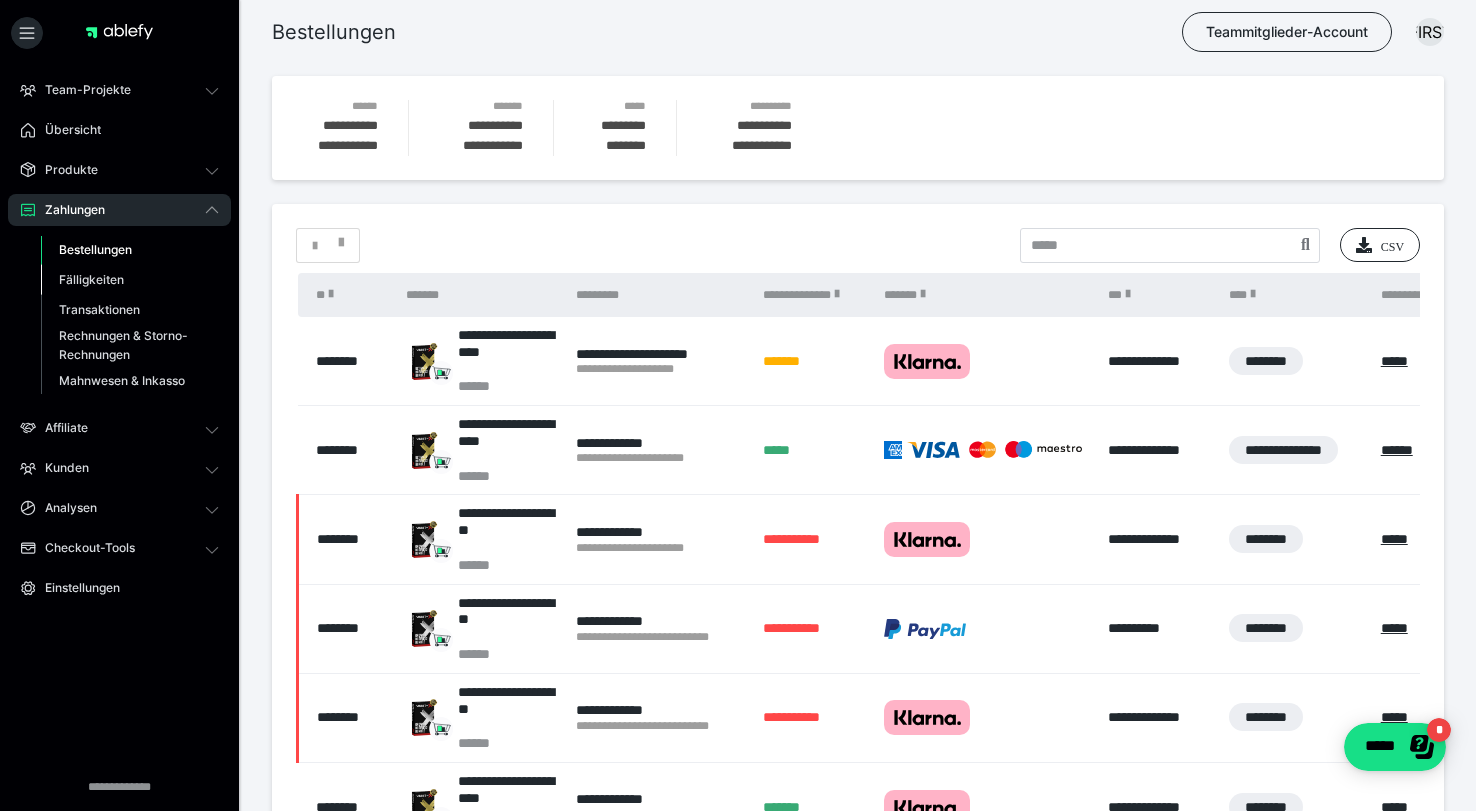click on "Fälligkeiten" at bounding box center [91, 279] 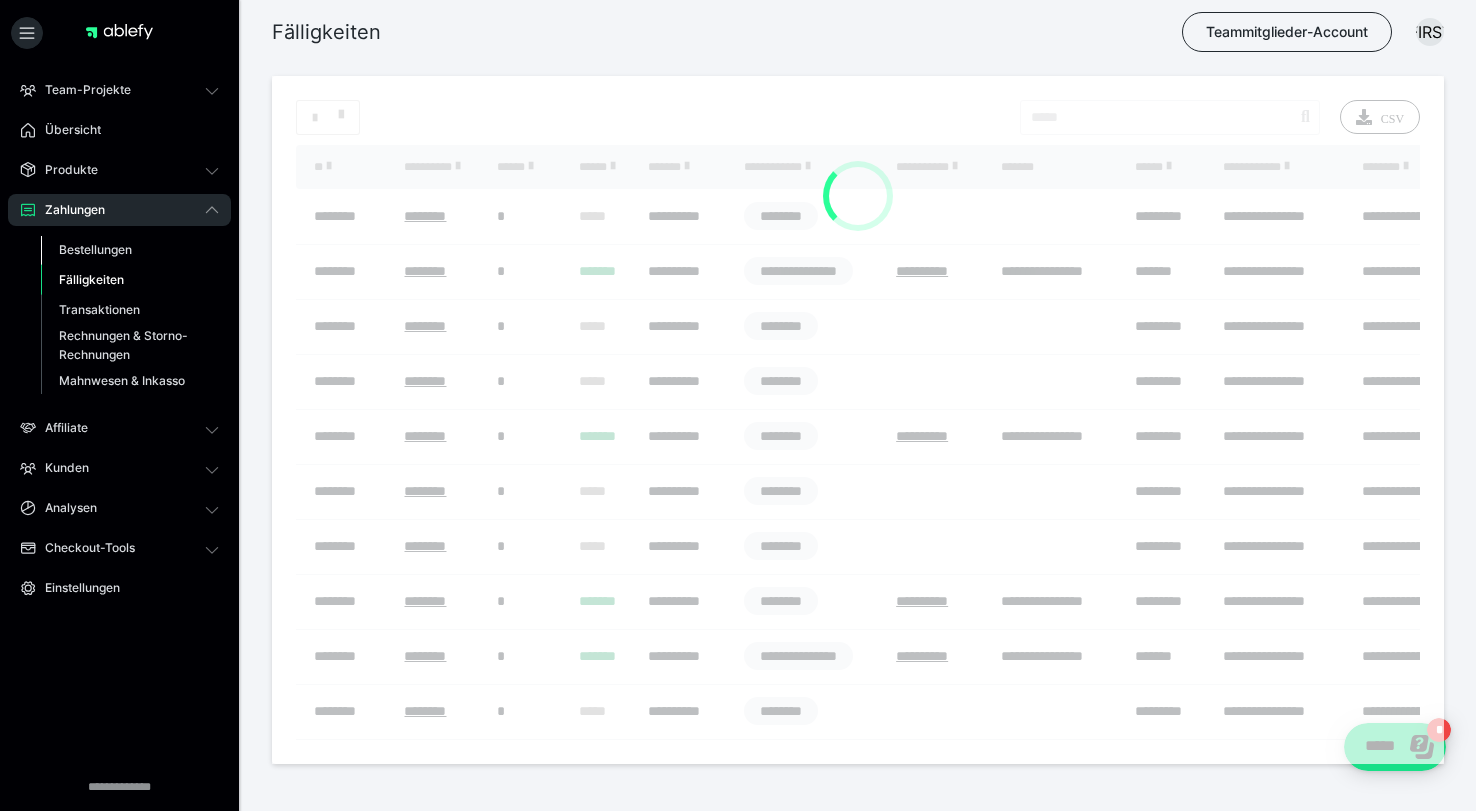 click on "Bestellungen" at bounding box center (95, 249) 